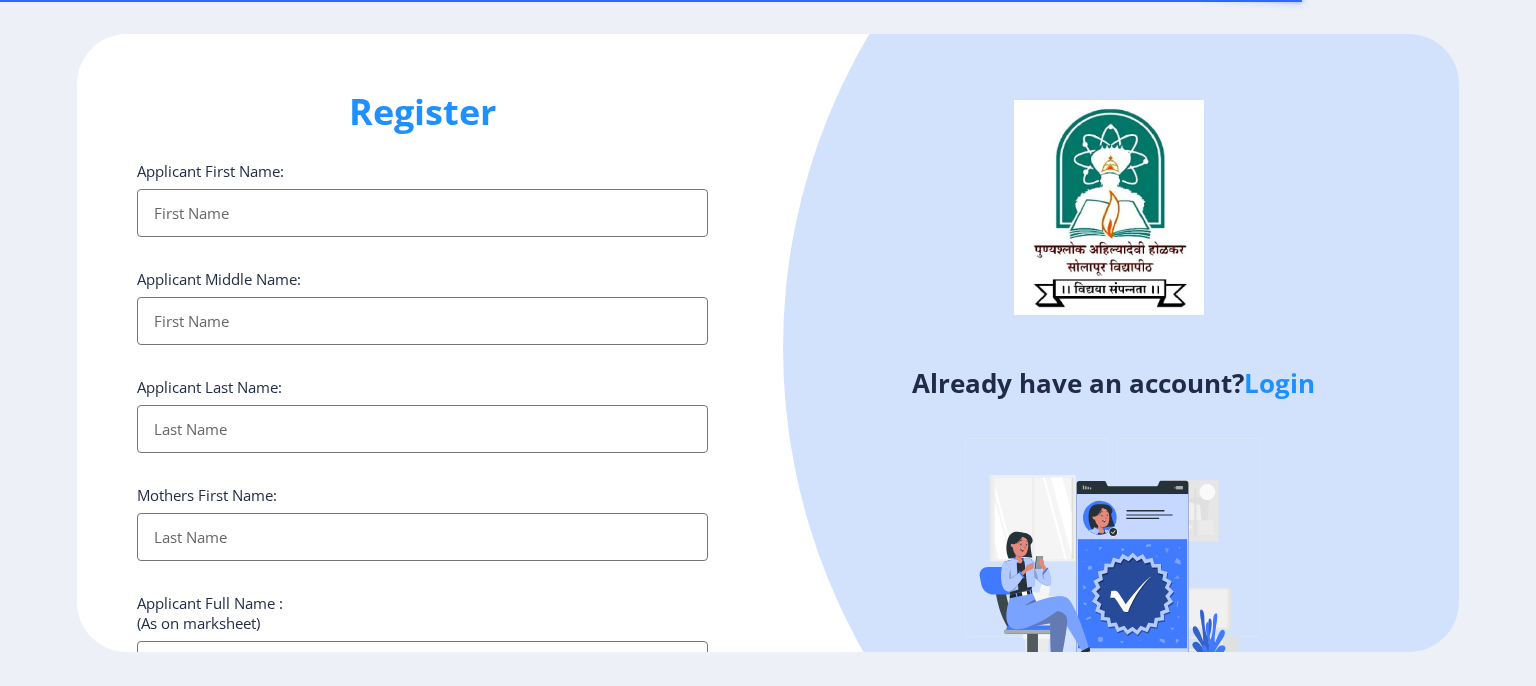 select 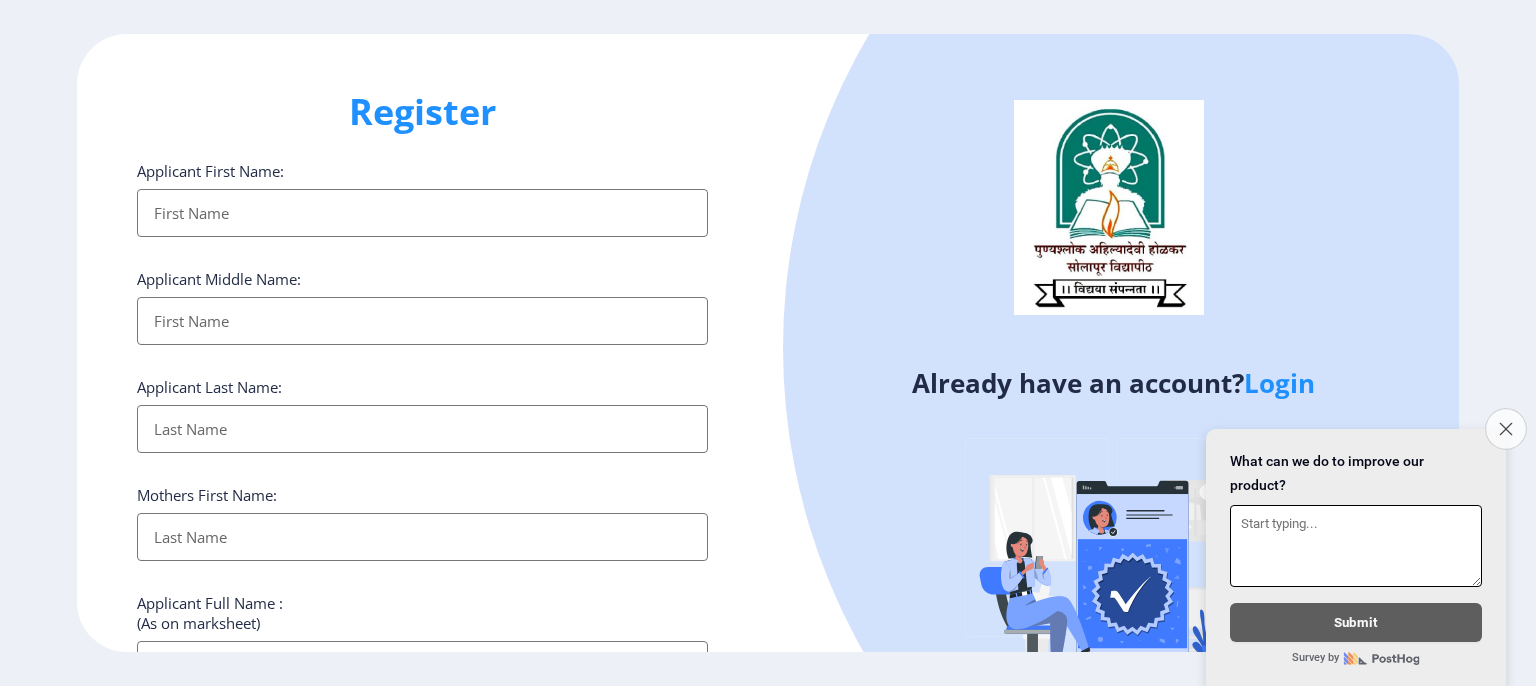 click on "Close survey" 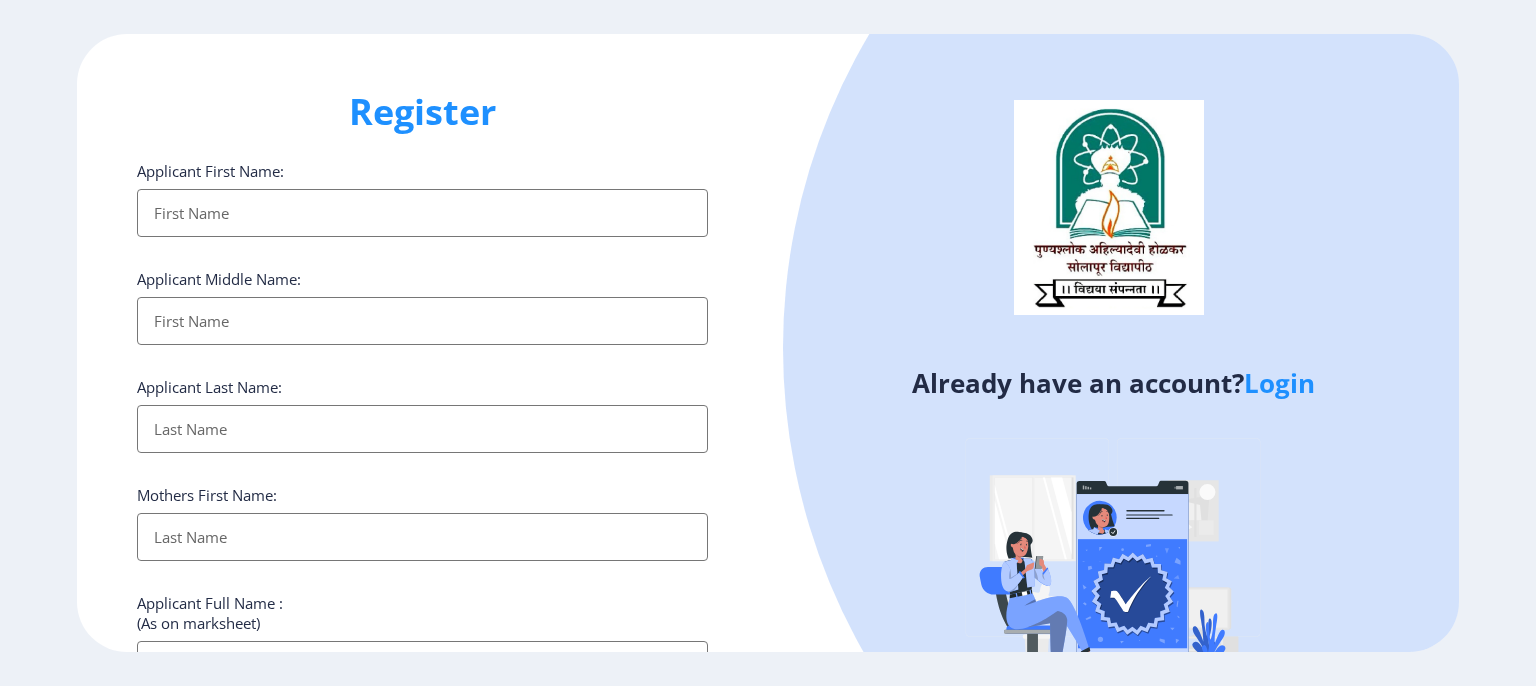 click on "Register Applicant First Name: Applicant Middle Name: Applicant Last Name: Mothers First Name: Applicant Full Name : (As on marksheet) Aadhar Number :  Gender: Select Gender [DEMOGRAPHIC_DATA] [DEMOGRAPHIC_DATA] Other  Country Code and Mobile number  *  +91 [GEOGRAPHIC_DATA] ([GEOGRAPHIC_DATA]) +91 [GEOGRAPHIC_DATA] (‫[GEOGRAPHIC_DATA]‬‎) +93 [GEOGRAPHIC_DATA] ([GEOGRAPHIC_DATA]) +355 [GEOGRAPHIC_DATA] (‫[GEOGRAPHIC_DATA]‬‎) +213 [US_STATE] +1 [GEOGRAPHIC_DATA] +376 [GEOGRAPHIC_DATA] +244 [GEOGRAPHIC_DATA] +1 [GEOGRAPHIC_DATA] +1 [GEOGRAPHIC_DATA] +54 [GEOGRAPHIC_DATA] ([GEOGRAPHIC_DATA]) +374 [GEOGRAPHIC_DATA] +297 [GEOGRAPHIC_DATA] +61 [GEOGRAPHIC_DATA] ([GEOGRAPHIC_DATA]) +43 [GEOGRAPHIC_DATA] ([GEOGRAPHIC_DATA]) +994 [GEOGRAPHIC_DATA] +1 [GEOGRAPHIC_DATA] ([GEOGRAPHIC_DATA][GEOGRAPHIC_DATA]‬‎) +973 [GEOGRAPHIC_DATA] ([GEOGRAPHIC_DATA]) +880 [GEOGRAPHIC_DATA] +1 [GEOGRAPHIC_DATA] ([GEOGRAPHIC_DATA]) +375 [GEOGRAPHIC_DATA] ([GEOGRAPHIC_DATA]) +32 [GEOGRAPHIC_DATA] +501 [GEOGRAPHIC_DATA] ([GEOGRAPHIC_DATA]) +229 [GEOGRAPHIC_DATA] +1 [GEOGRAPHIC_DATA] (འབྲུག) +975 [GEOGRAPHIC_DATA] +591 [GEOGRAPHIC_DATA] ([GEOGRAPHIC_DATA]) +387 [GEOGRAPHIC_DATA] +267 [GEOGRAPHIC_DATA] ([GEOGRAPHIC_DATA]) +55 [GEOGRAPHIC_DATA] +246 [GEOGRAPHIC_DATA] +1 [GEOGRAPHIC_DATA] +673 [GEOGRAPHIC_DATA] ([GEOGRAPHIC_DATA]) +359" 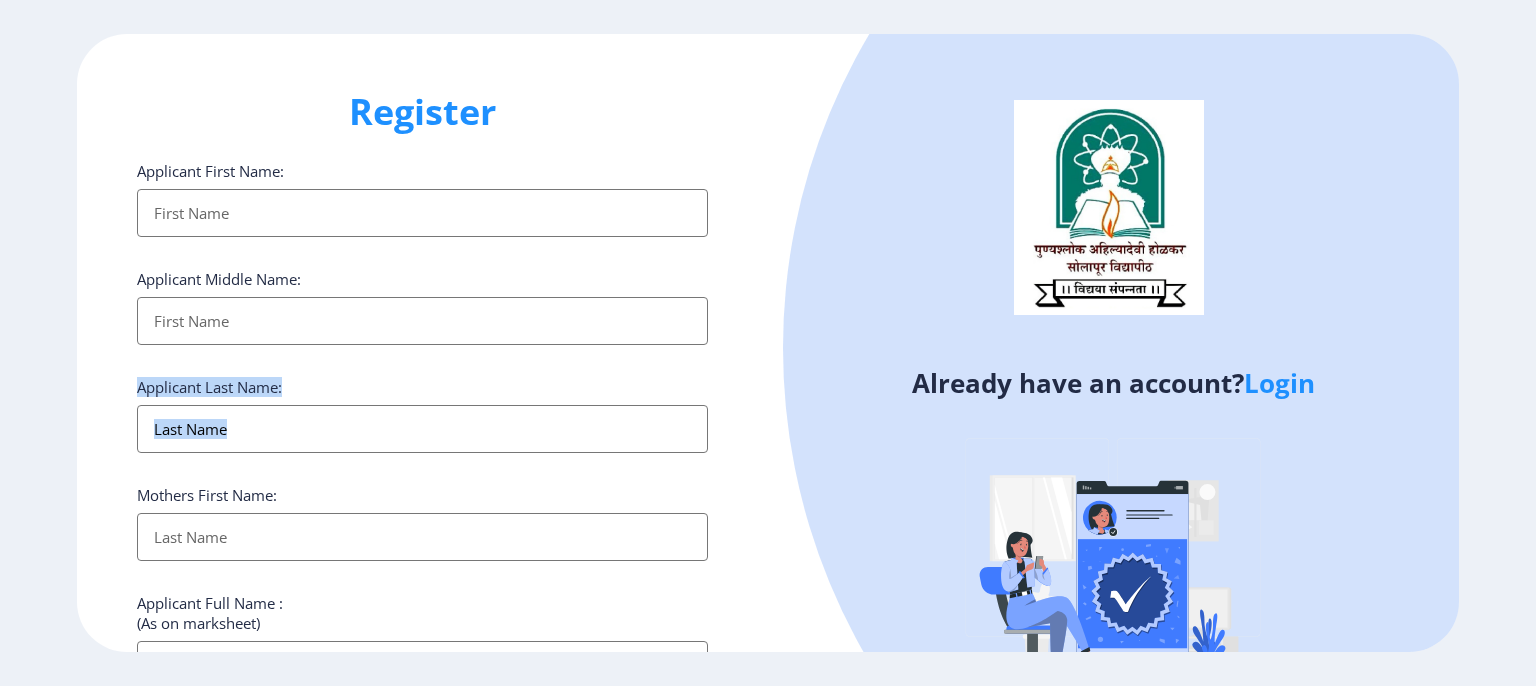 click on "Register Applicant First Name: Applicant Middle Name: Applicant Last Name: Mothers First Name: Applicant Full Name : (As on marksheet) Aadhar Number :  Gender: Select Gender Male Female Other  Country Code and Mobile number  *  +91 India (भारत) +91 Afghanistan (‫افغانستان‬‎) +93 Albania (Shqipëri) +355 Algeria (‫الجزائر‬‎) +213 American Samoa +1 Andorra +376 Angola +244 Anguilla +1 Antigua and Barbuda +1 Argentina +54 Armenia (Հայաստան) +374 Aruba +297 Australia +61 Austria (Österreich) +43 Azerbaijan (Azərbaycan) +994 Bahamas +1 Bahrain (‫البحرين‬‎) +973 Bangladesh (বাংলাদেশ) +880 Barbados +1 Belarus (Беларусь) +375 Belgium (België) +32 Belize +501 Benin (Bénin) +229 Bermuda +1 Bhutan (འབྲུག) +975 Bolivia +591 Bosnia and Herzegovina (Босна и Херцеговина) +387 Botswana +267 Brazil (Brasil) +55 British Indian Ocean Territory +246 British Virgin Islands +1 Brunei +673 Bulgaria (България) +359" 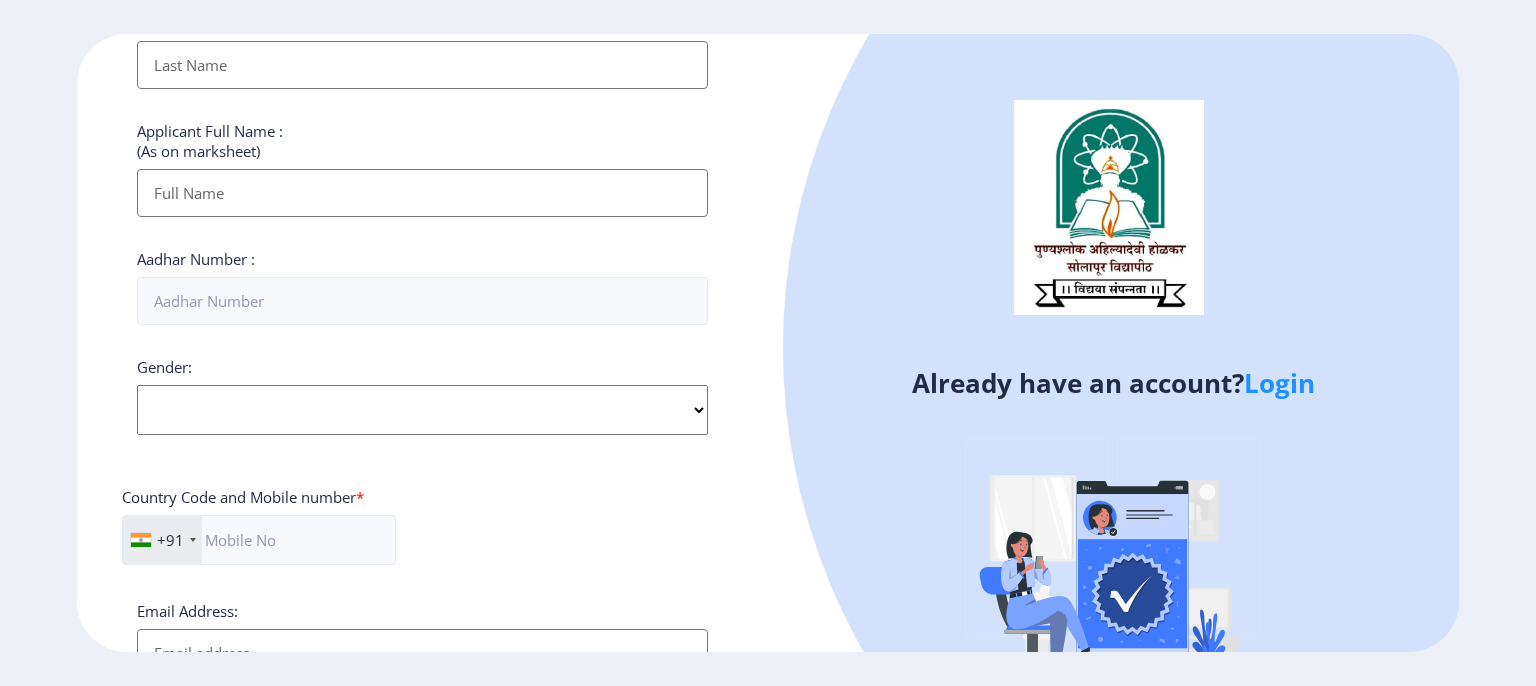 scroll, scrollTop: 772, scrollLeft: 0, axis: vertical 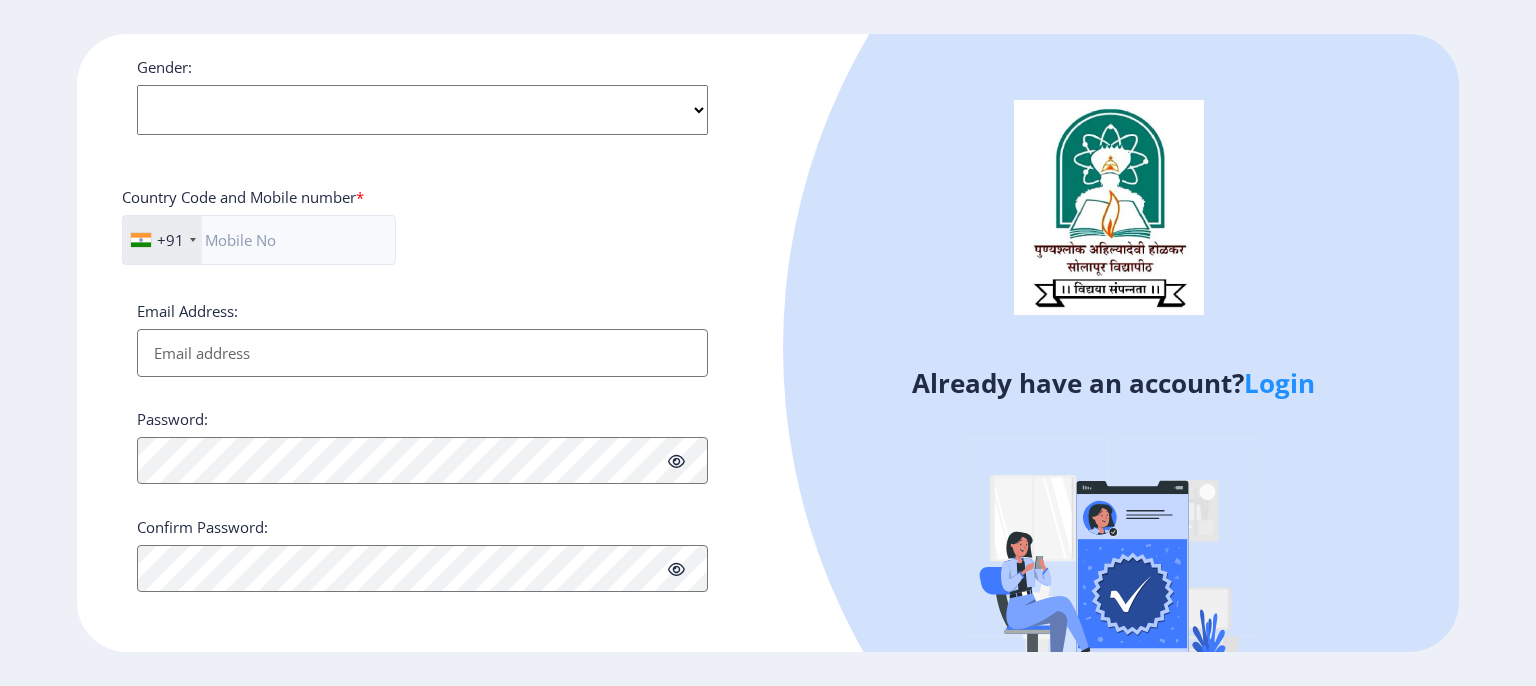 click on "Login" 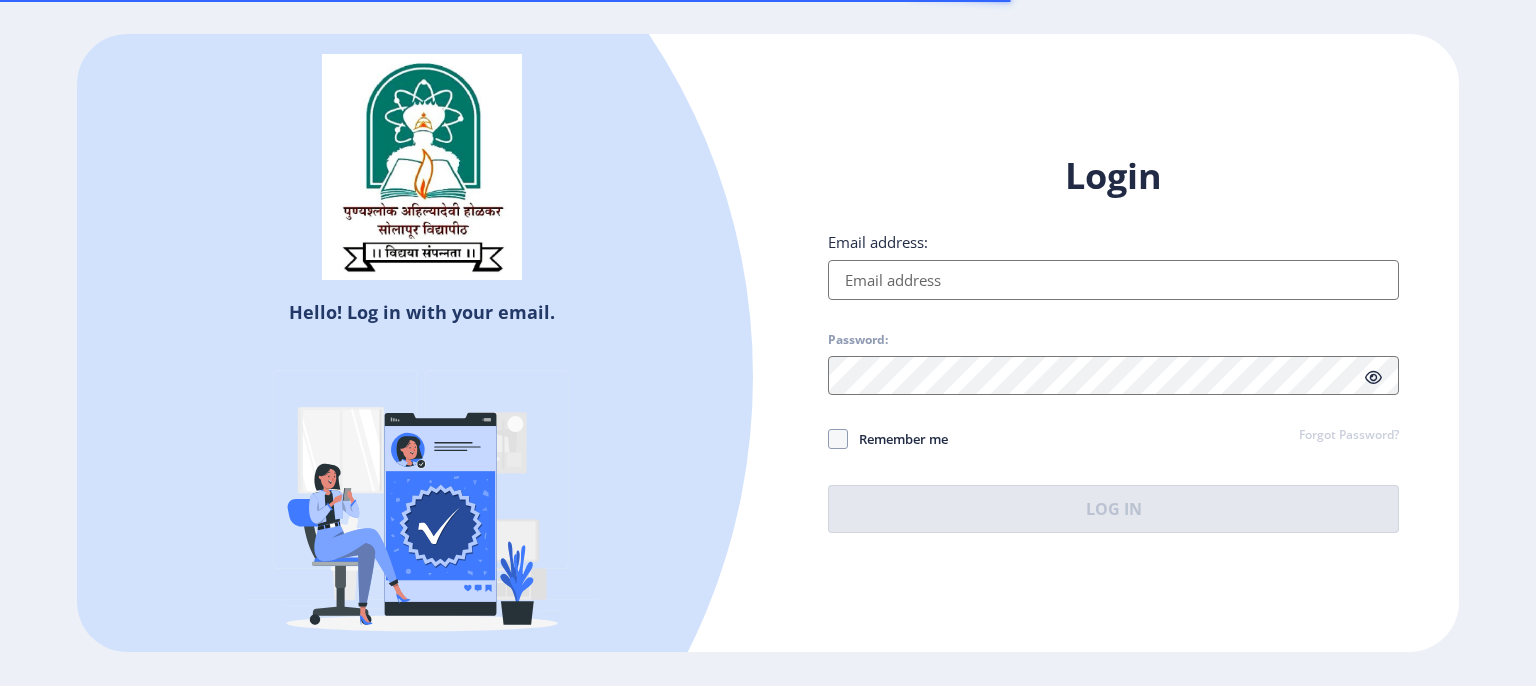 click on "Email address:" at bounding box center (1113, 280) 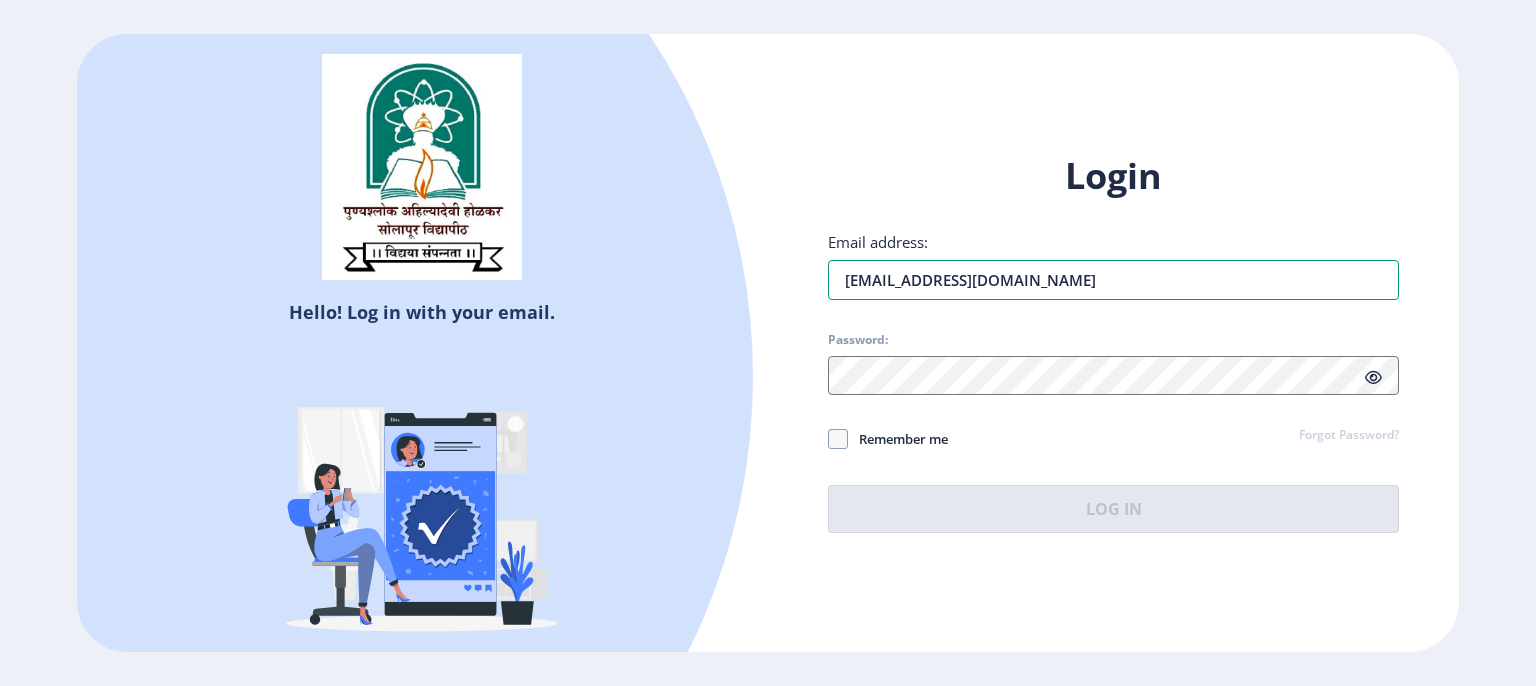 type on "gayatrikumbhar81@gmail.com" 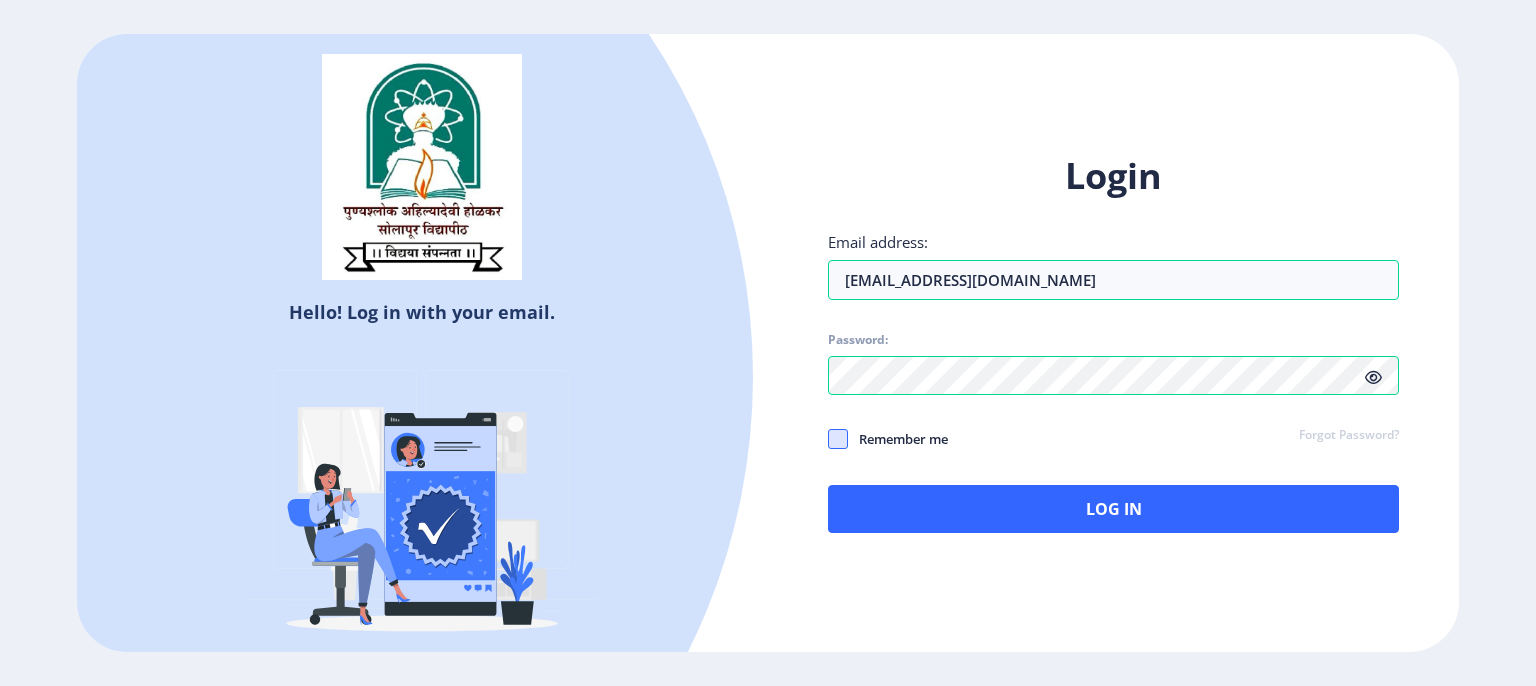click 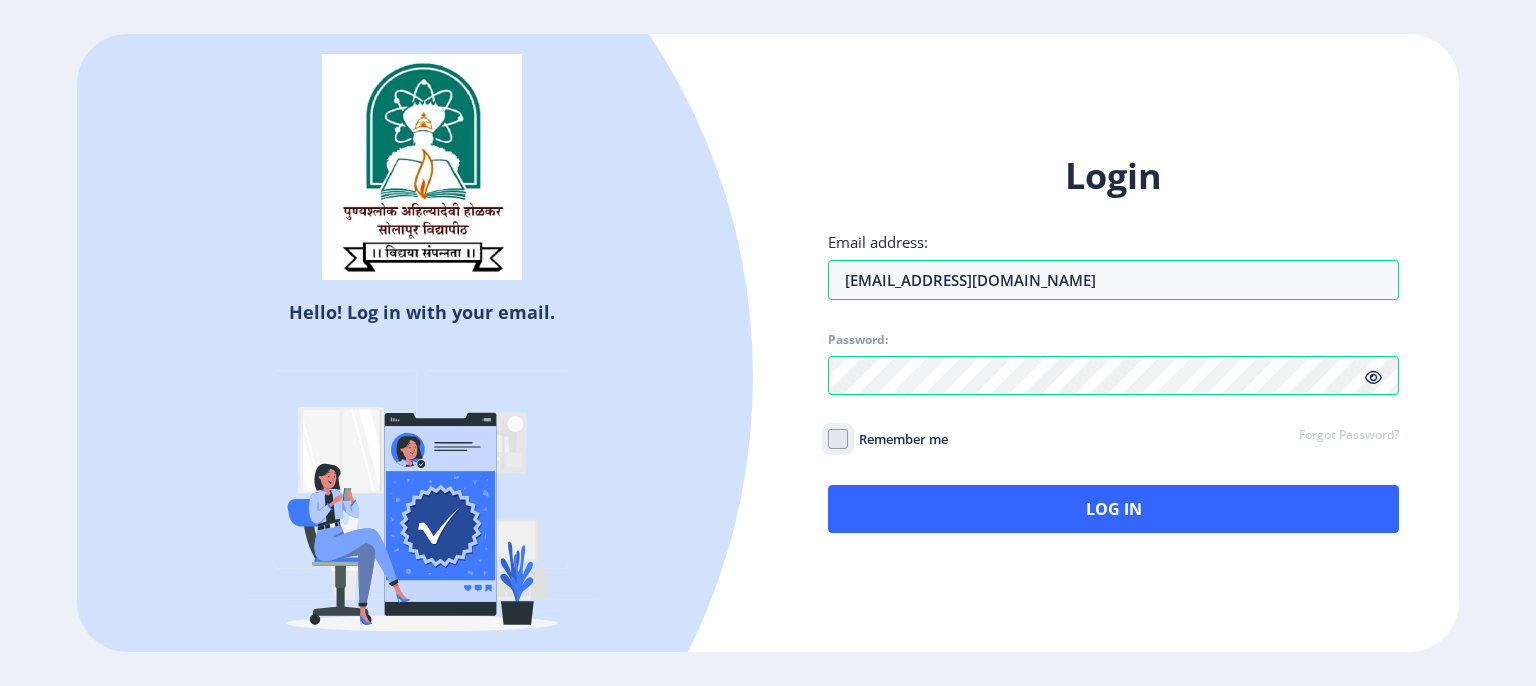 click on "Remember me" 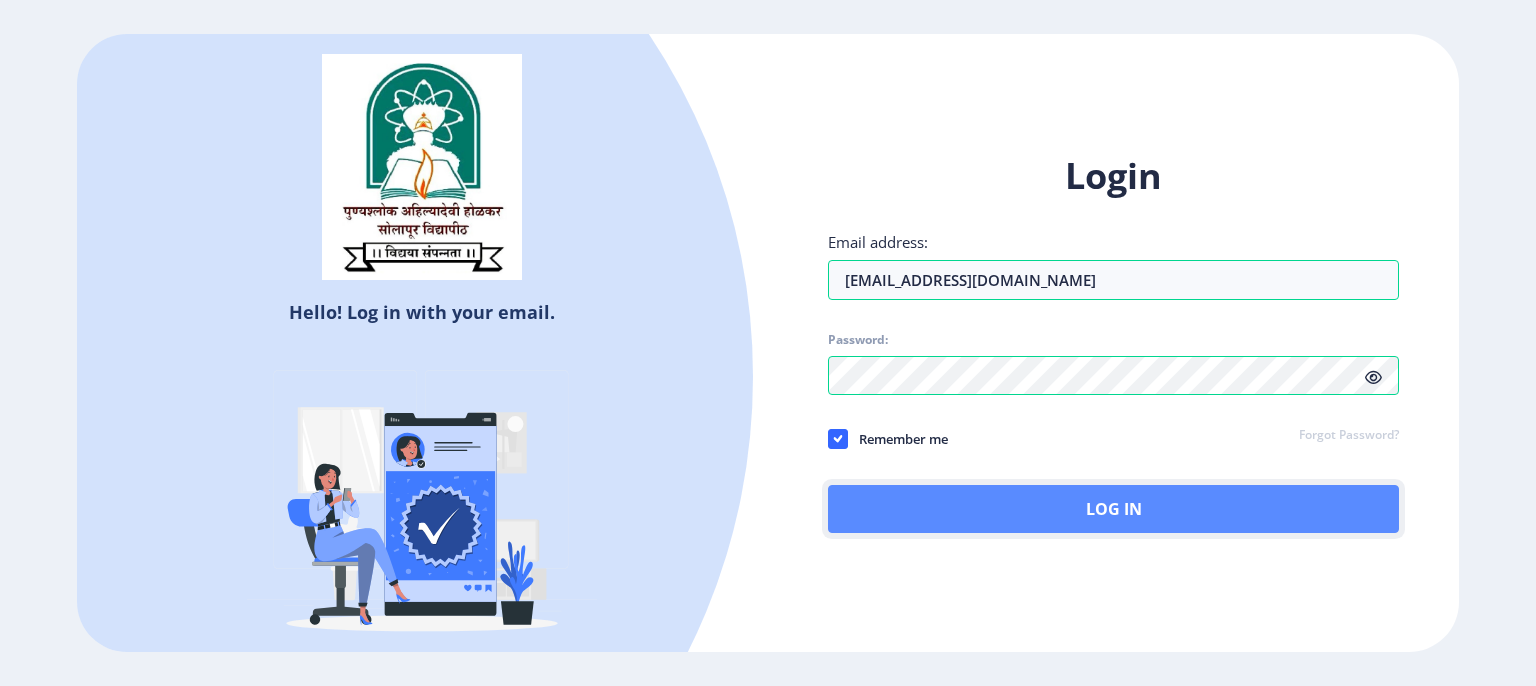 click on "Log In" 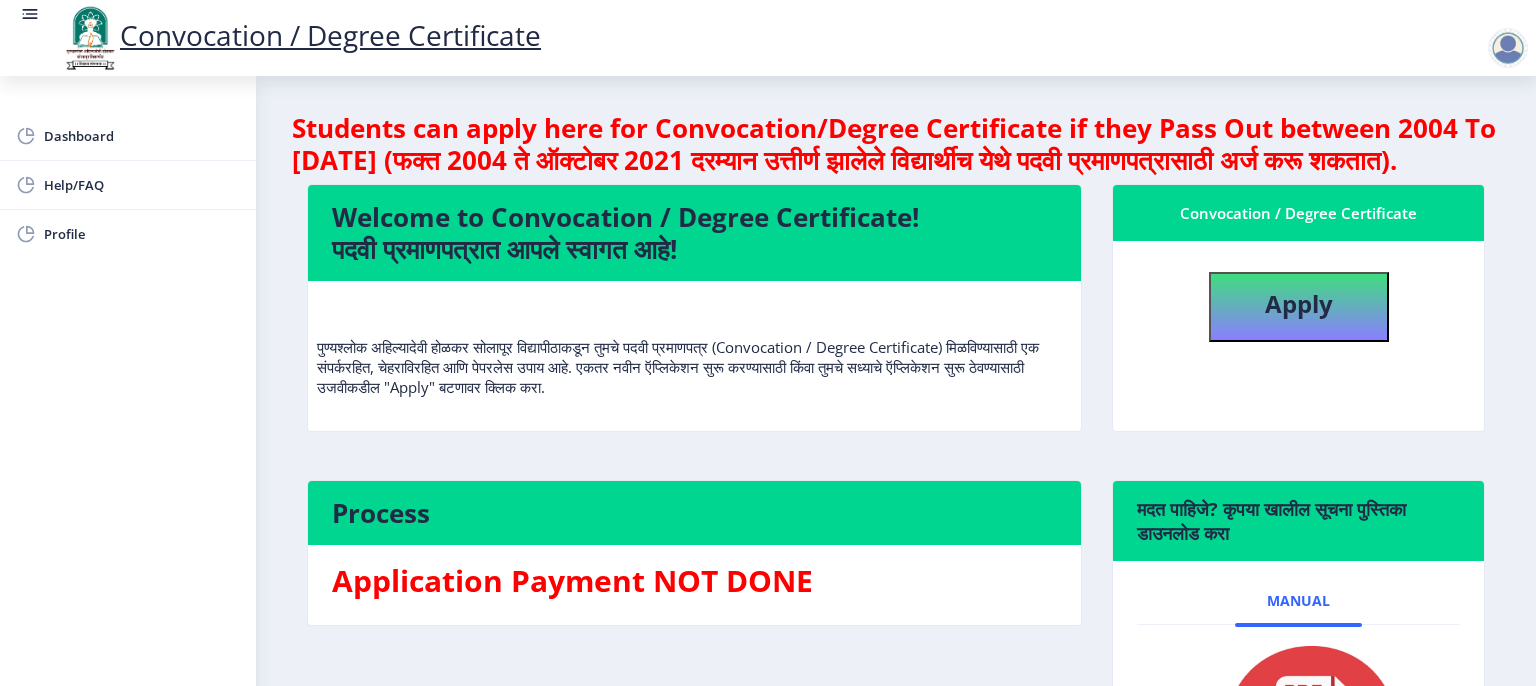 click on "Welcome to Convocation / Degree Certificate!  पदवी प्रमाणपत्रात आपले स्वागत आहे!   पुण्यश्लोक अहिल्यादेवी होळकर सोलापूर विद्यापीठाकडून तुमचे पदवी प्रमाणपत्र (Convocation / Degree Certificate) मिळविण्यासाठी एक संपर्करहित, चेहराविरहित आणि पेपरलेस उपाय आहे. एकतर नवीन ऍप्लिकेशन सुरू करण्यासाठी किंवा तुमचे सध्याचे ऍप्लिकेशन सुरू ठेवण्यासाठी उजवीकडील "Apply" बटणावर क्लिक करा.   Convocation / Degree Certificate   Apply" 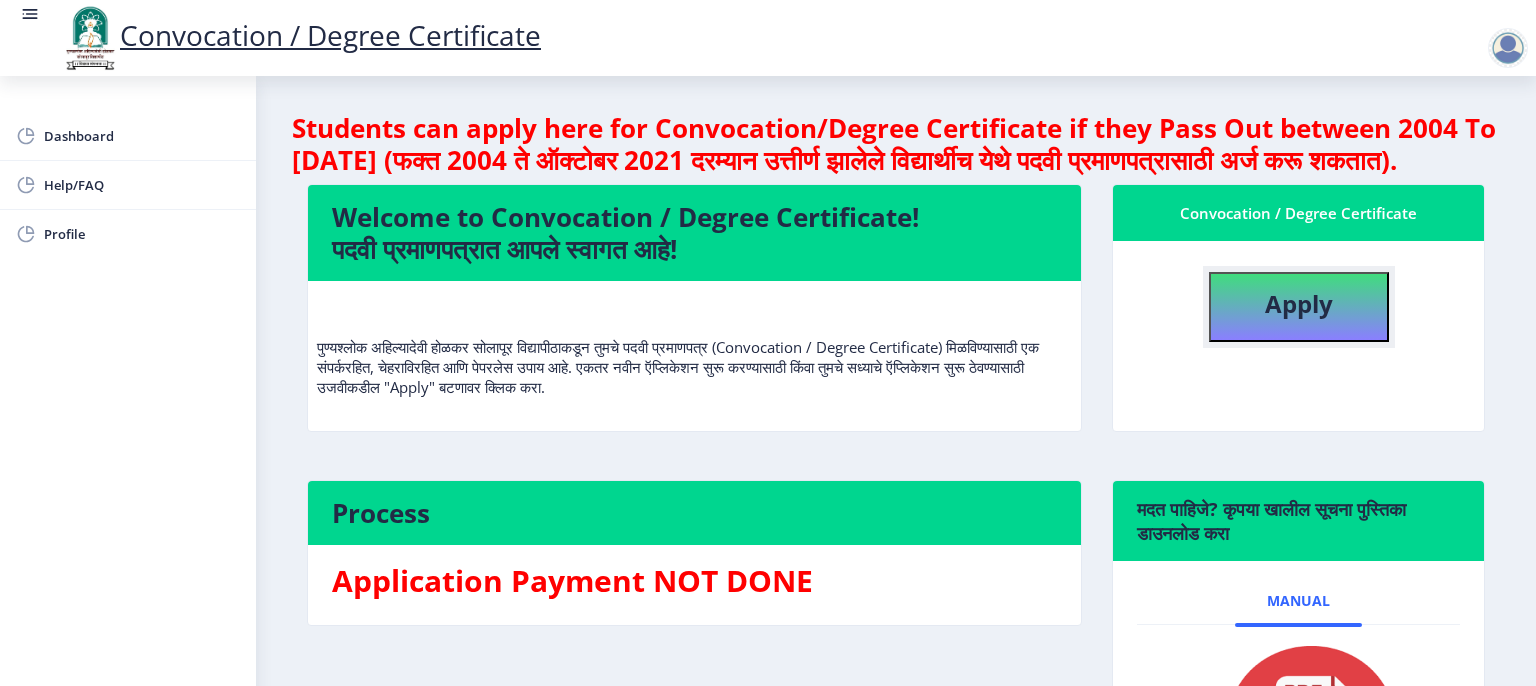 click on "Apply" 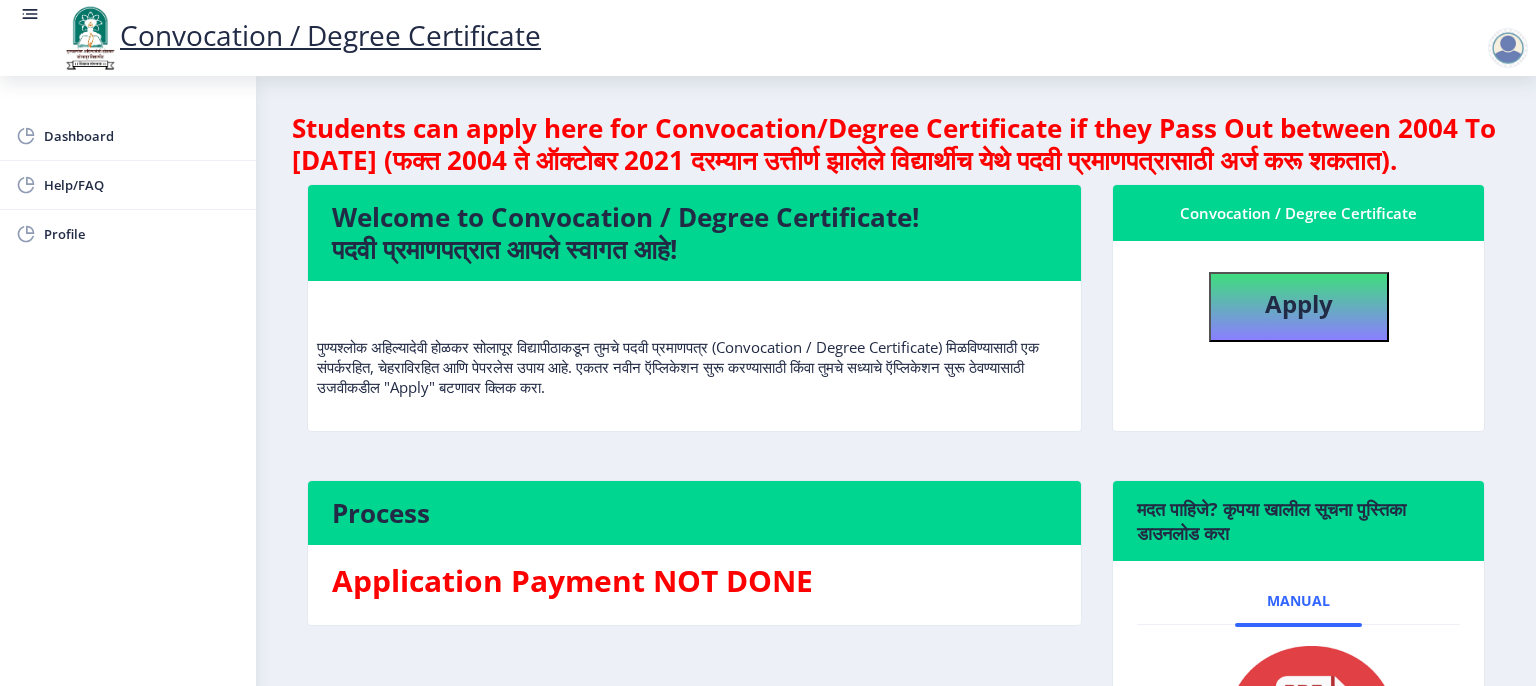 select 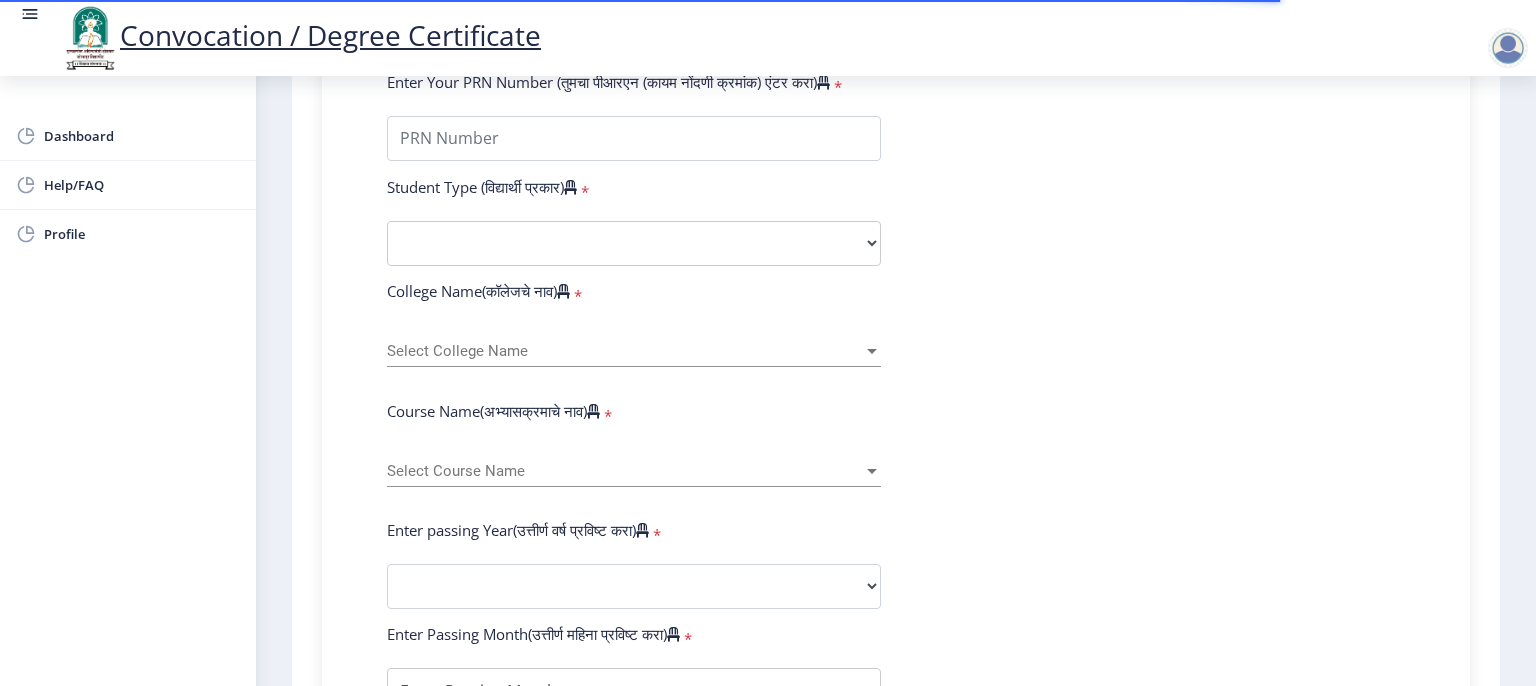 scroll, scrollTop: 600, scrollLeft: 0, axis: vertical 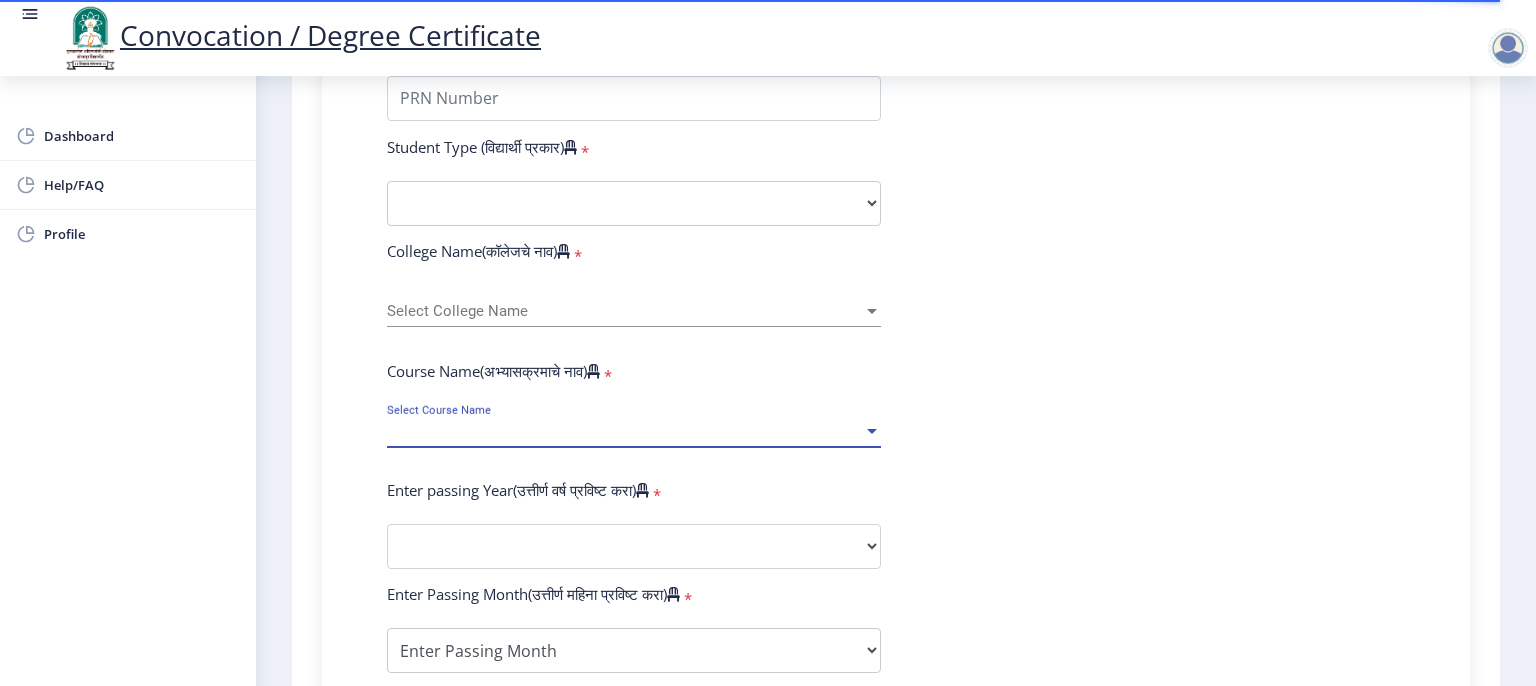 click at bounding box center [872, 431] 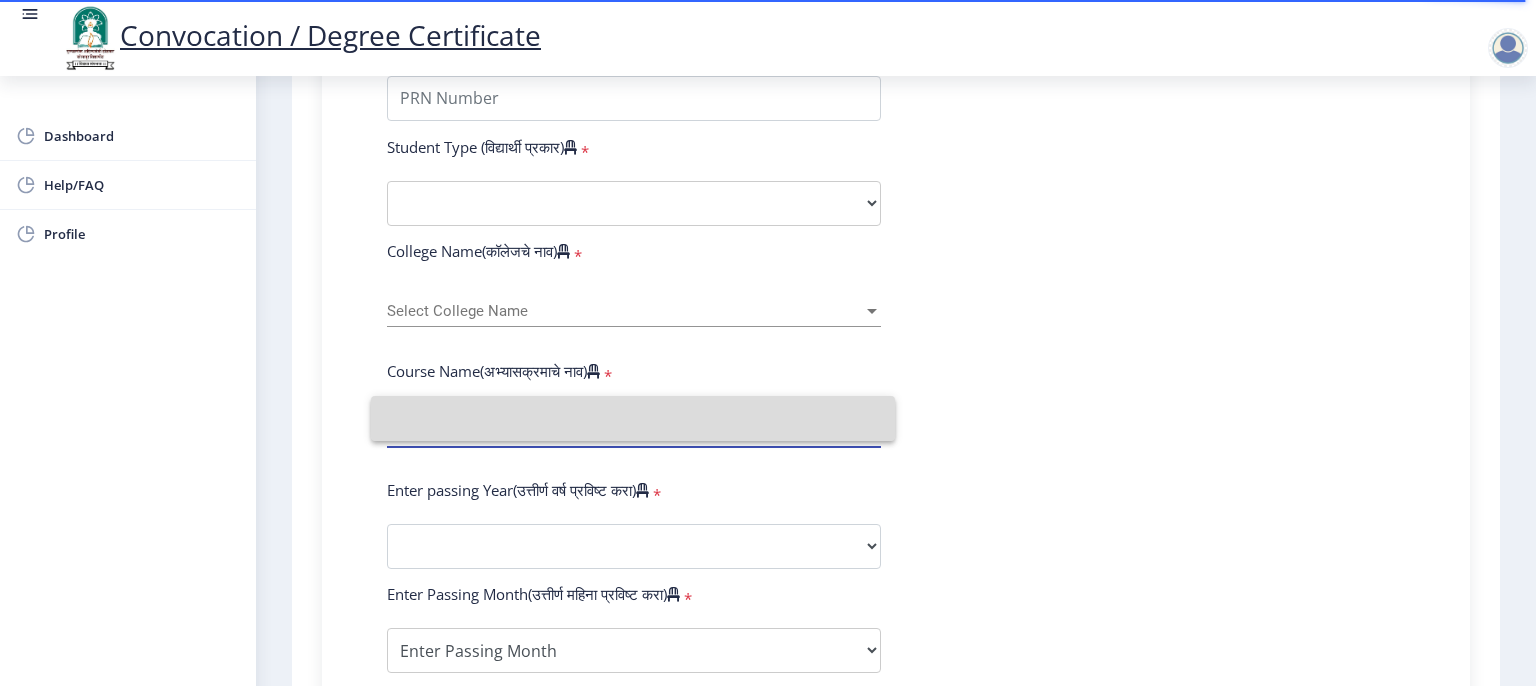 click at bounding box center (633, 418) 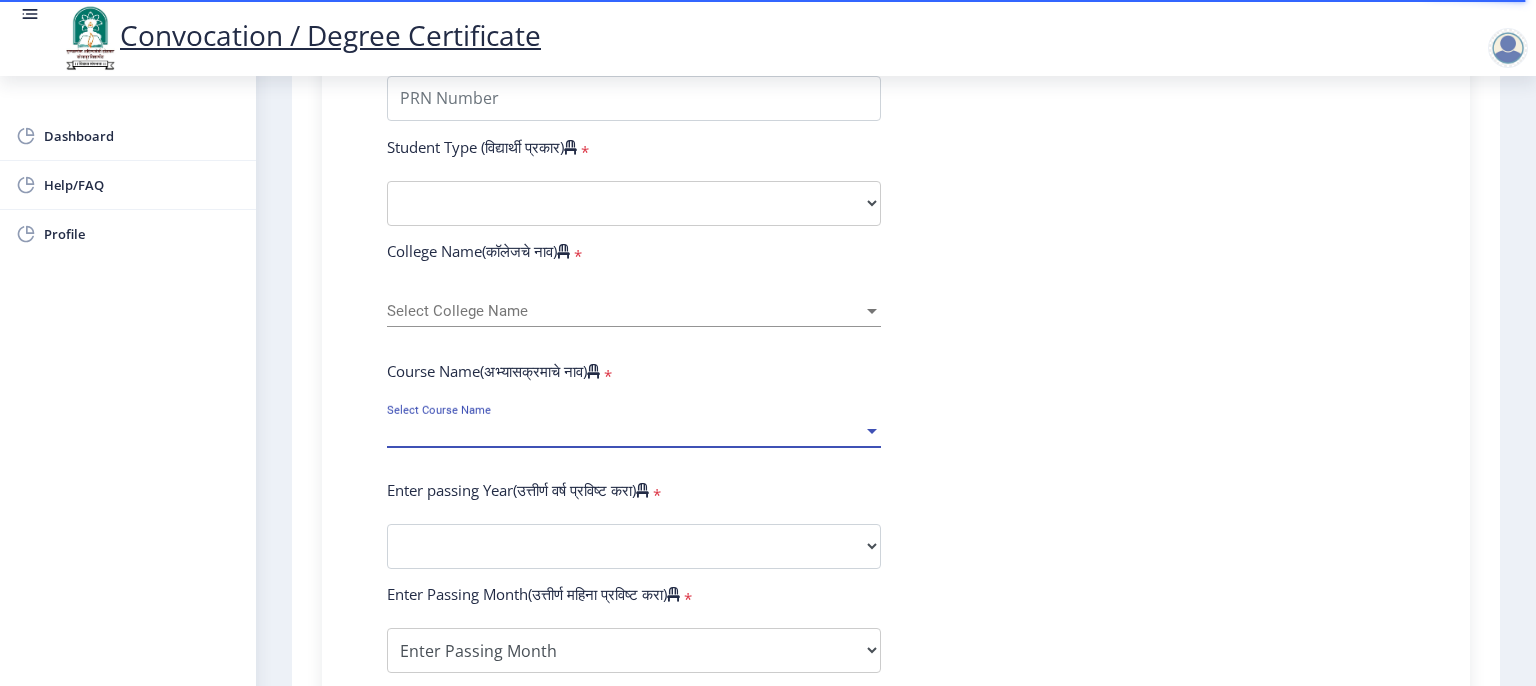 click on "Select Course Name" at bounding box center (625, 431) 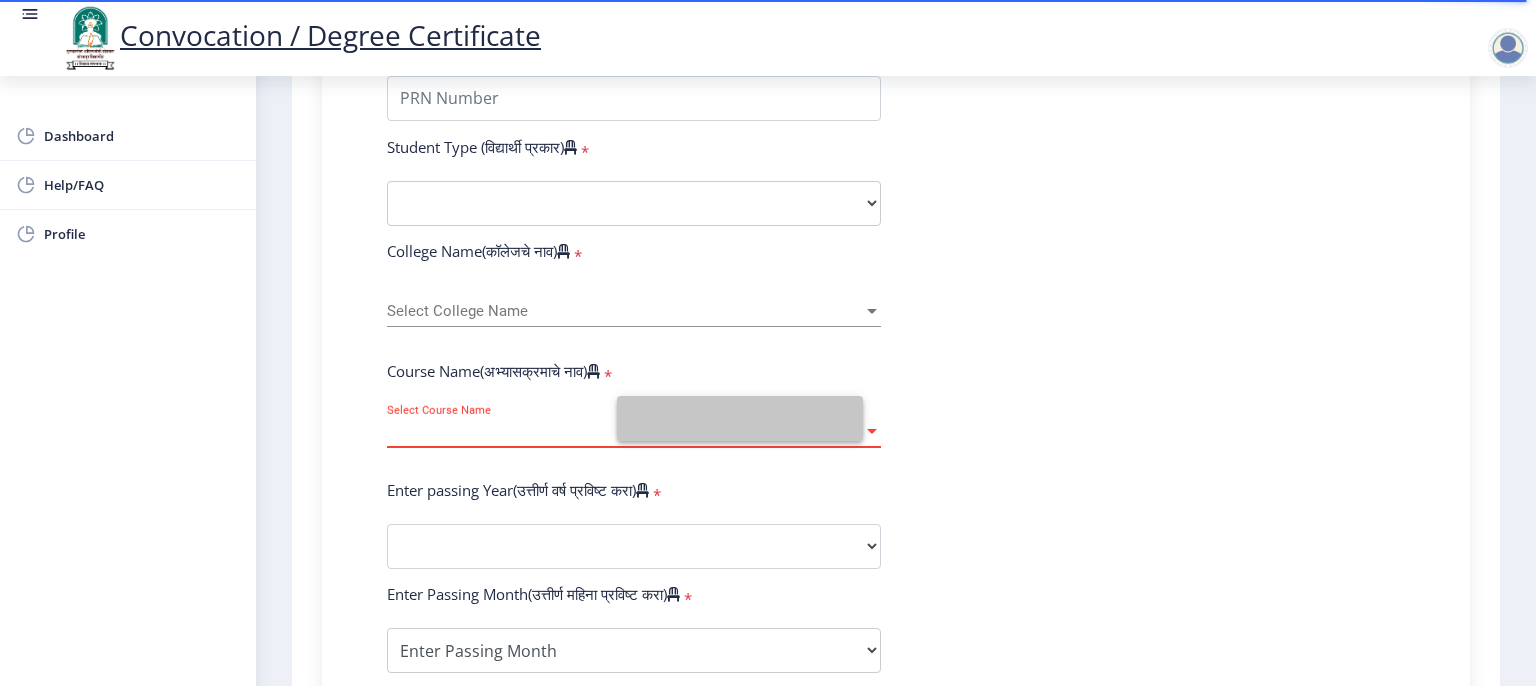 click at bounding box center (740, 418) 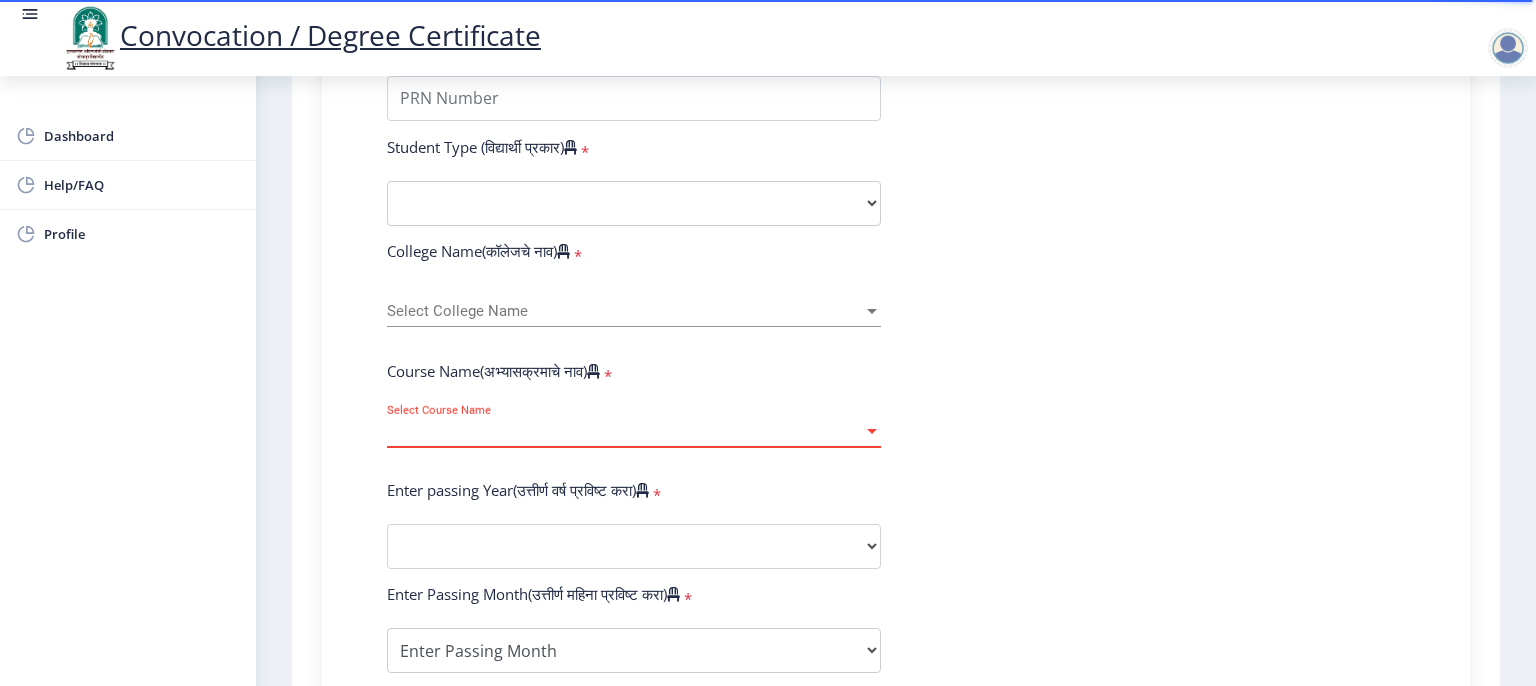 click on "Select Course Name" at bounding box center [625, 431] 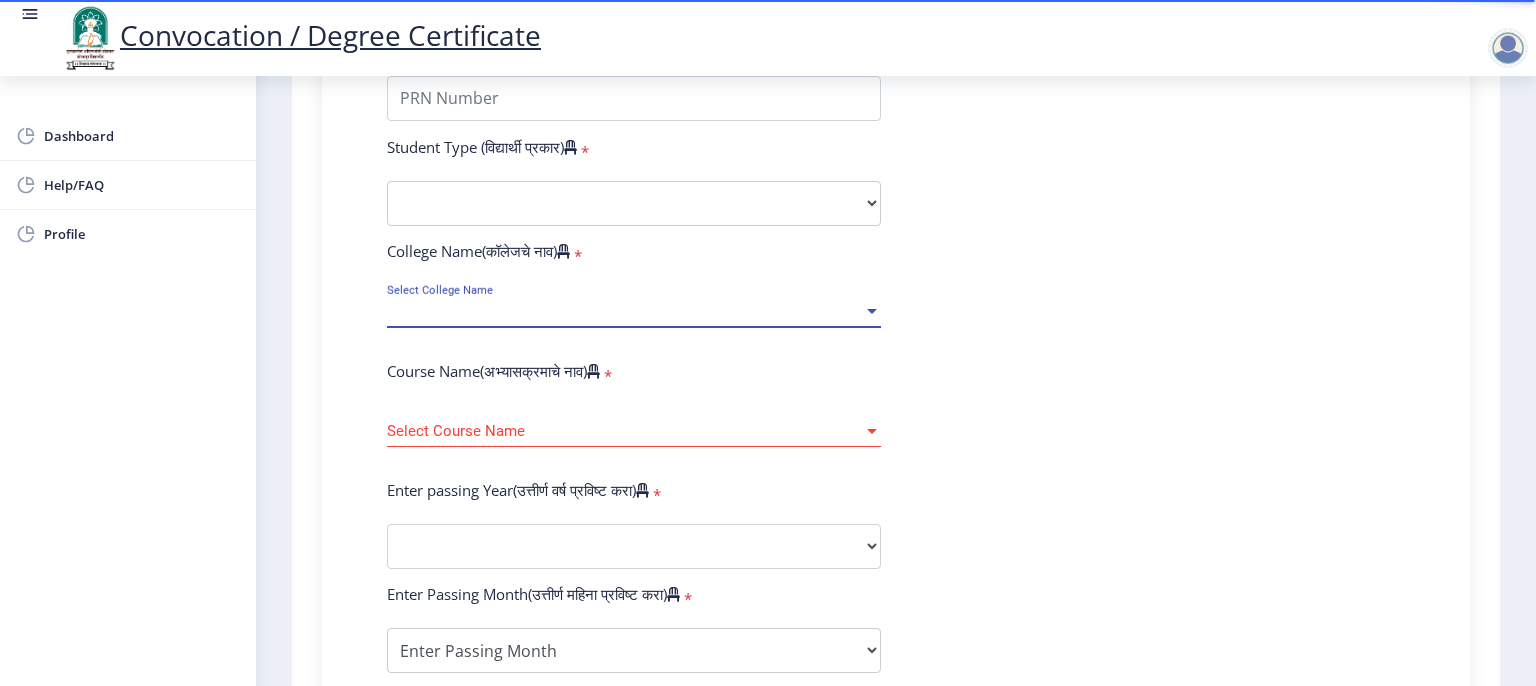 click on "Select College Name" at bounding box center [625, 311] 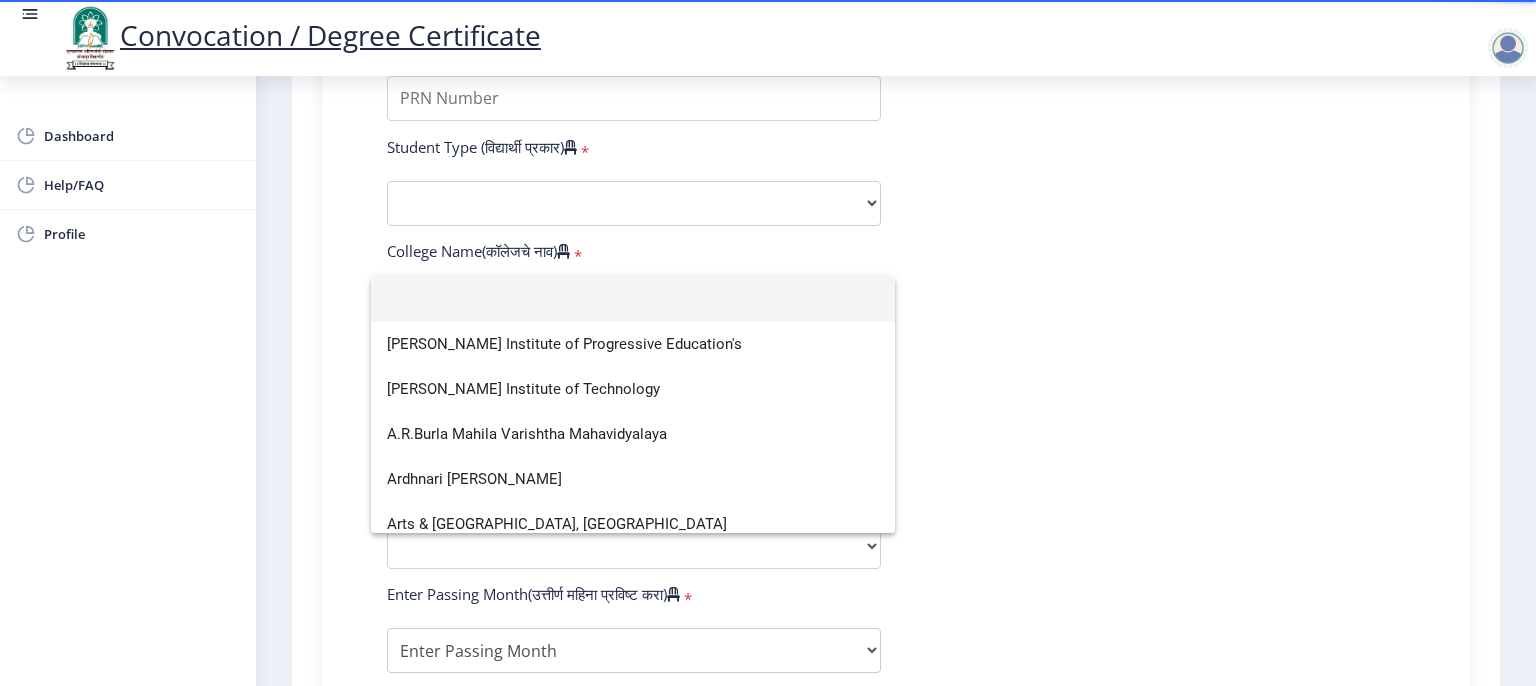 click 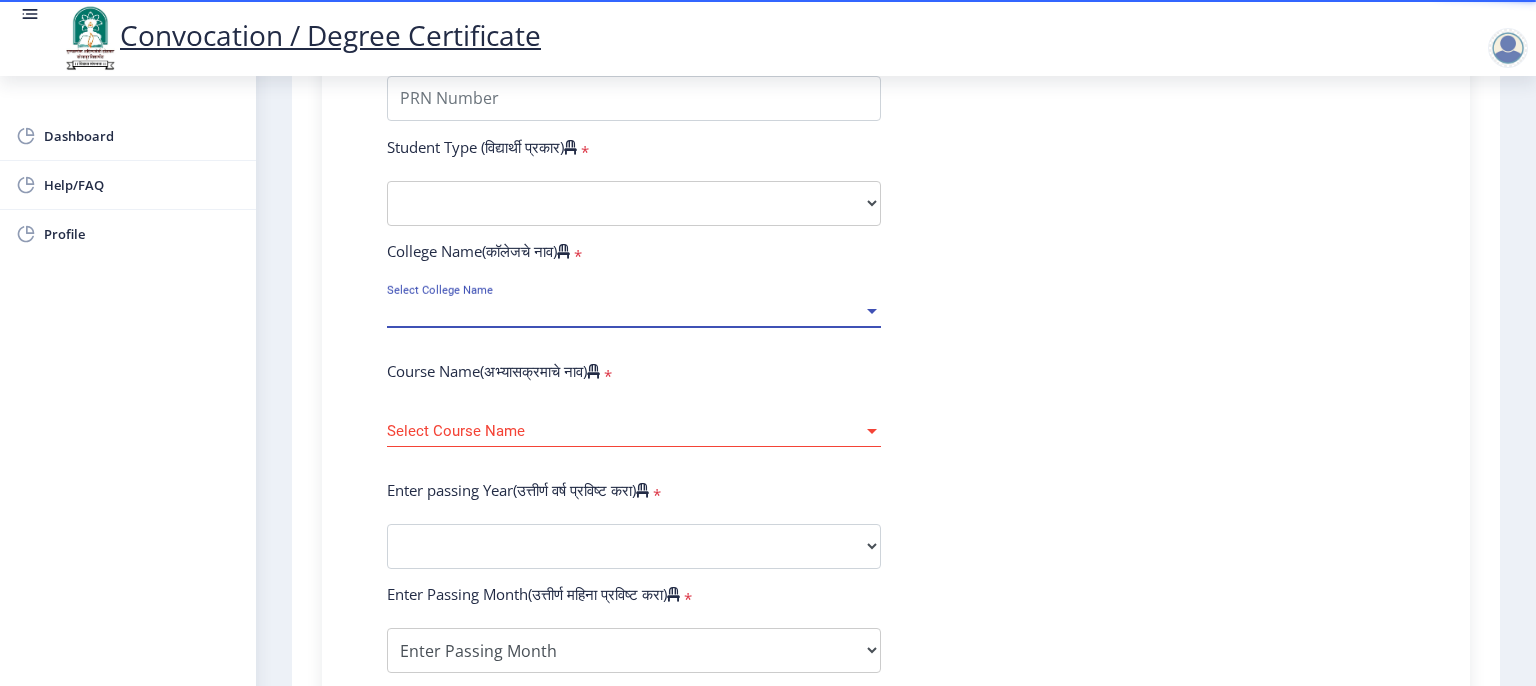click on "Enter Your PRN Number (तुमचा पीआरएन (कायम नोंदणी क्रमांक) एंटर करा)   * Student Type (विद्यार्थी प्रकार)    * Select Student Type Regular External College Name(कॉलेजचे नाव)   * Select College Name Select College Name Course Name(अभ्यासक्रमाचे नाव)   * Select Course Name Select Course Name Enter passing Year(उत्तीर्ण वर्ष प्रविष्ट करा)   *  2025   2024   2023   2022   2021   2020   2019   2018   2017   2016   2015   2014   2013   2012   2011   2010   2009   2008   2007   2006   2005   2004   2003   2002   2001   2000   1999   1998   1997   1996   1995   1994   1993   1992   1991   1990   1989   1988   1987   1986   1985   1984   1983   1982   1981   1980   1979   1978   1977   1976  Enter Passing Month(उत्तीर्ण महिना प्रविष्ट करा)   * Enter Passing Month" 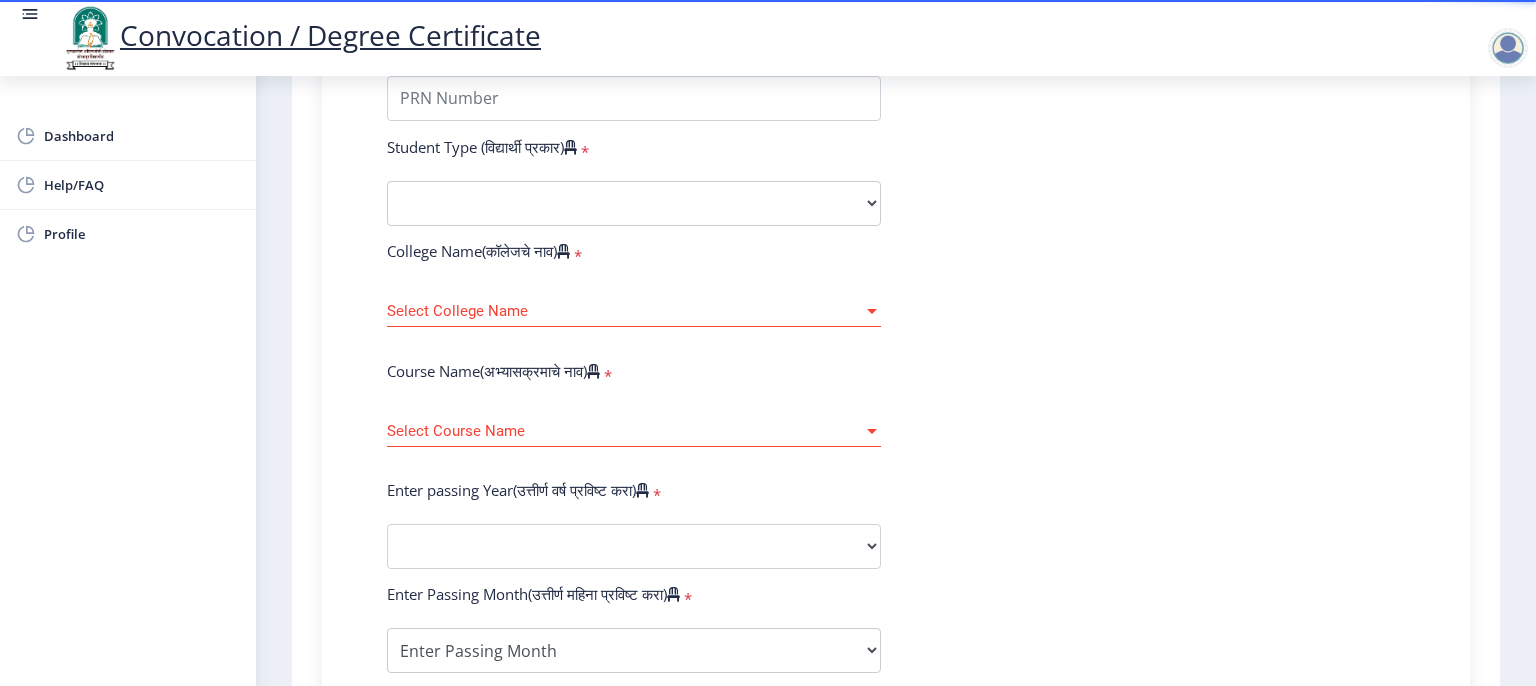 click on "Enter Your PRN Number (तुमचा पीआरएन (कायम नोंदणी क्रमांक) एंटर करा)   * Student Type (विद्यार्थी प्रकार)    * Select Student Type Regular External College Name(कॉलेजचे नाव)   * Select College Name Select College Name Course Name(अभ्यासक्रमाचे नाव)   * Select Course Name Select Course Name Enter passing Year(उत्तीर्ण वर्ष प्रविष्ट करा)   *  2025   2024   2023   2022   2021   2020   2019   2018   2017   2016   2015   2014   2013   2012   2011   2010   2009   2008   2007   2006   2005   2004   2003   2002   2001   2000   1999   1998   1997   1996   1995   1994   1993   1992   1991   1990   1989   1988   1987   1986   1985   1984   1983   1982   1981   1980   1979   1978   1977   1976  Enter Passing Month(उत्तीर्ण महिना प्रविष्ट करा)   * Enter Passing Month" 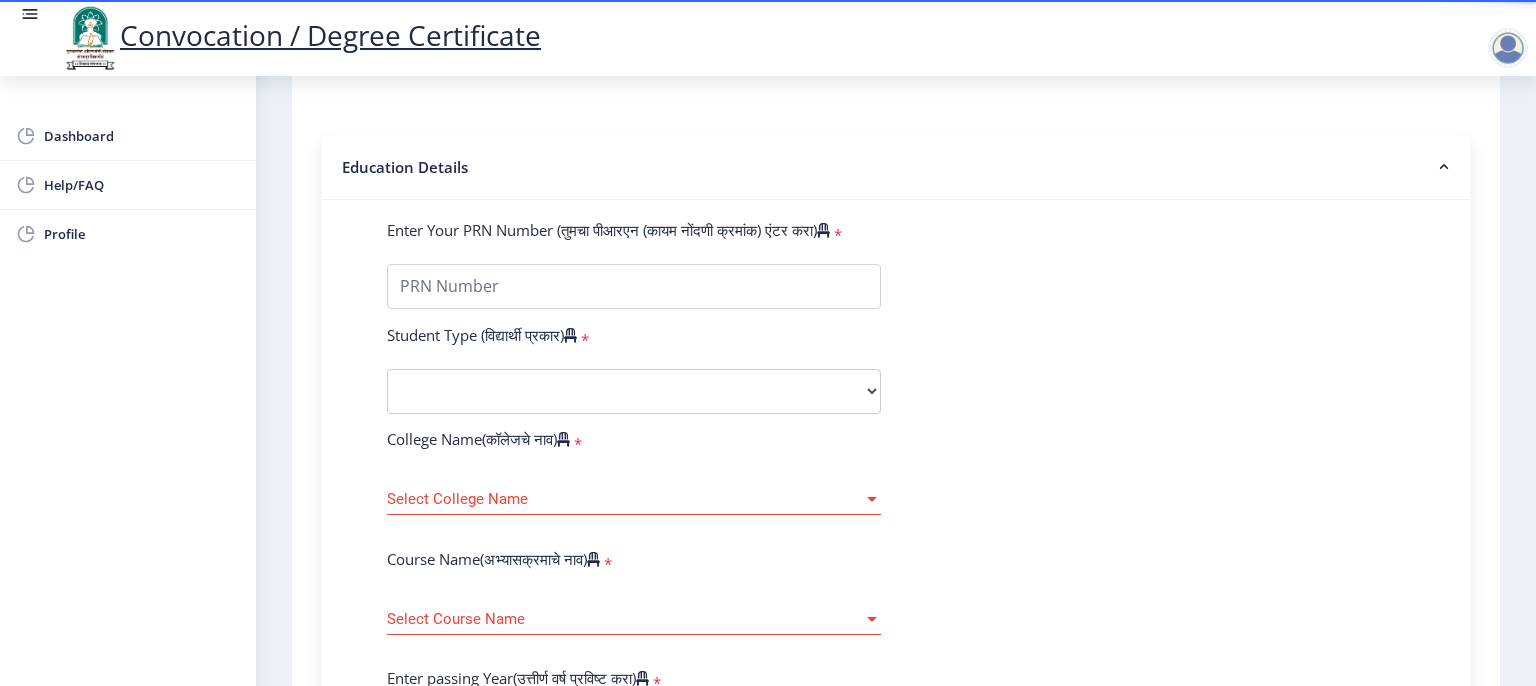 scroll, scrollTop: 440, scrollLeft: 0, axis: vertical 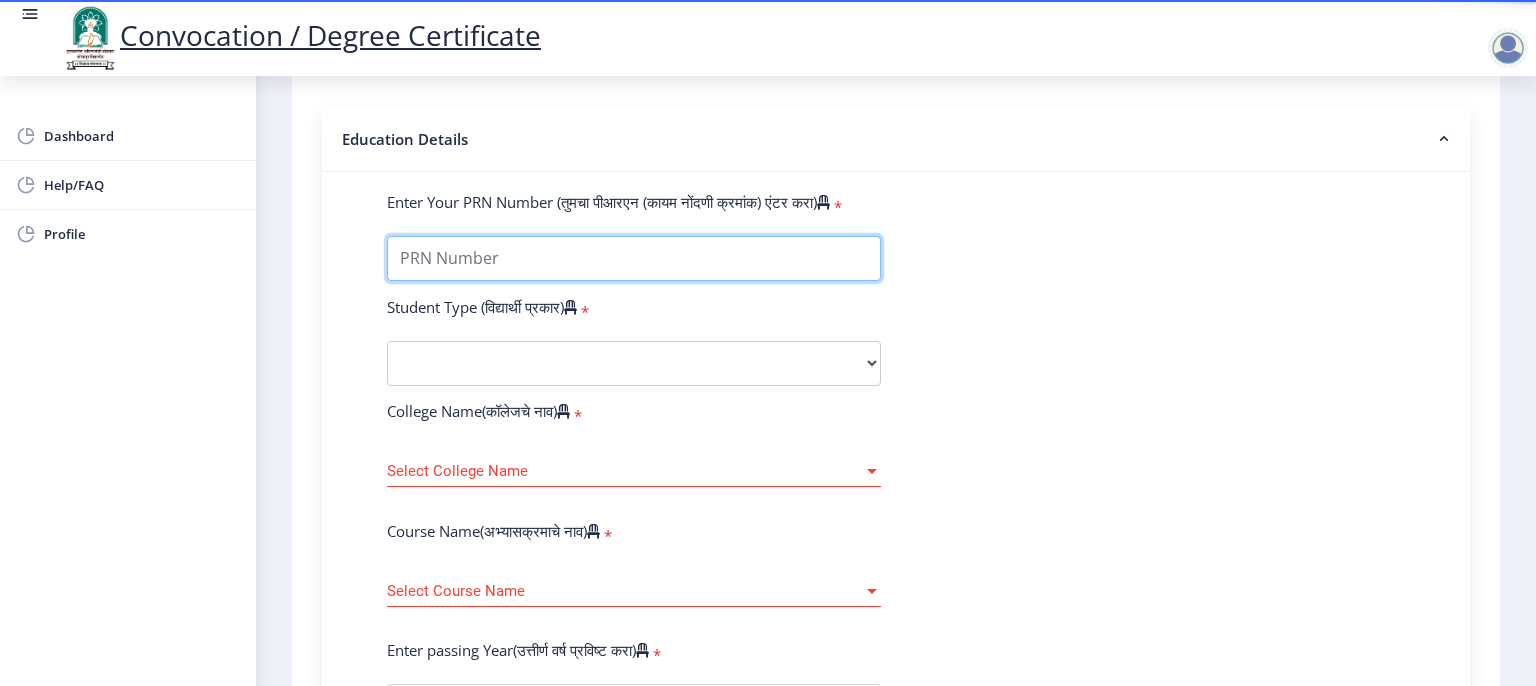 click on "Enter Your PRN Number (तुमचा पीआरएन (कायम नोंदणी क्रमांक) एंटर करा)" at bounding box center (634, 258) 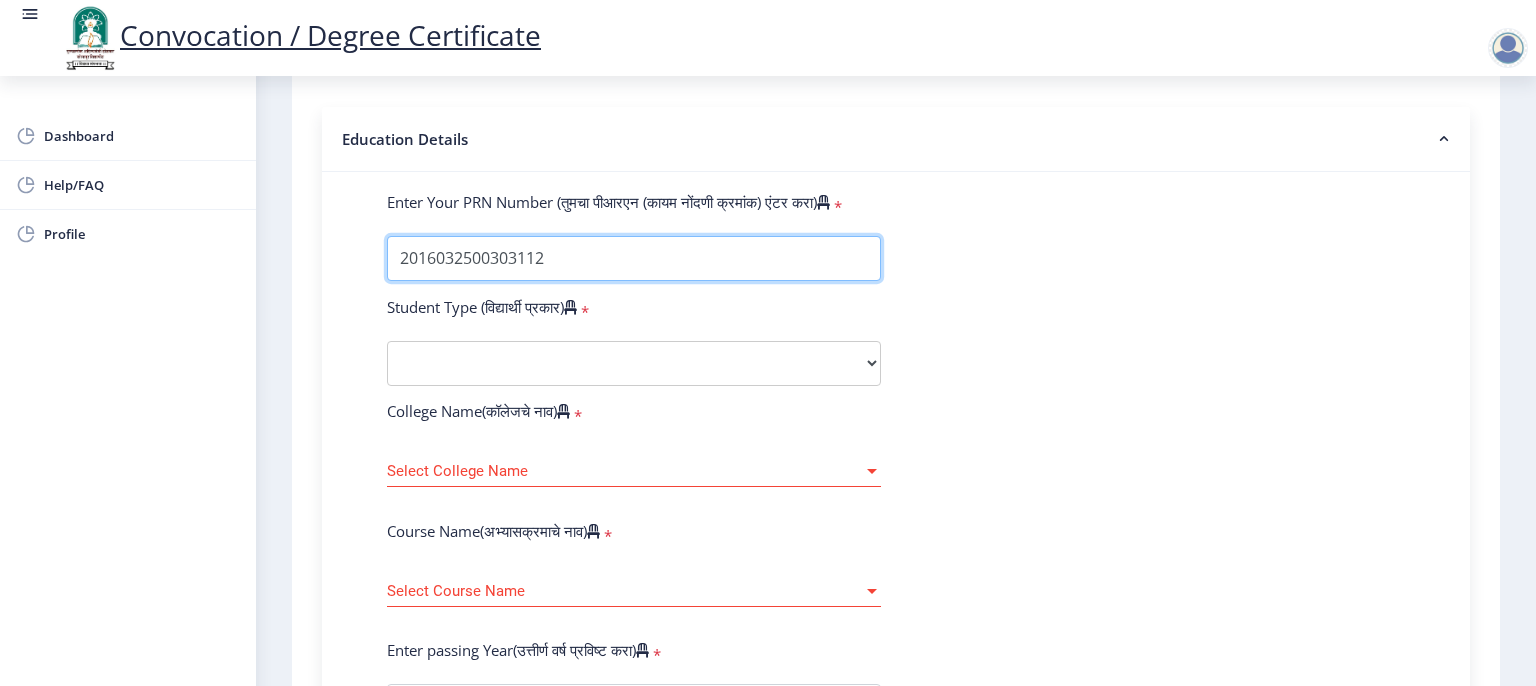 type on "2016032500303112" 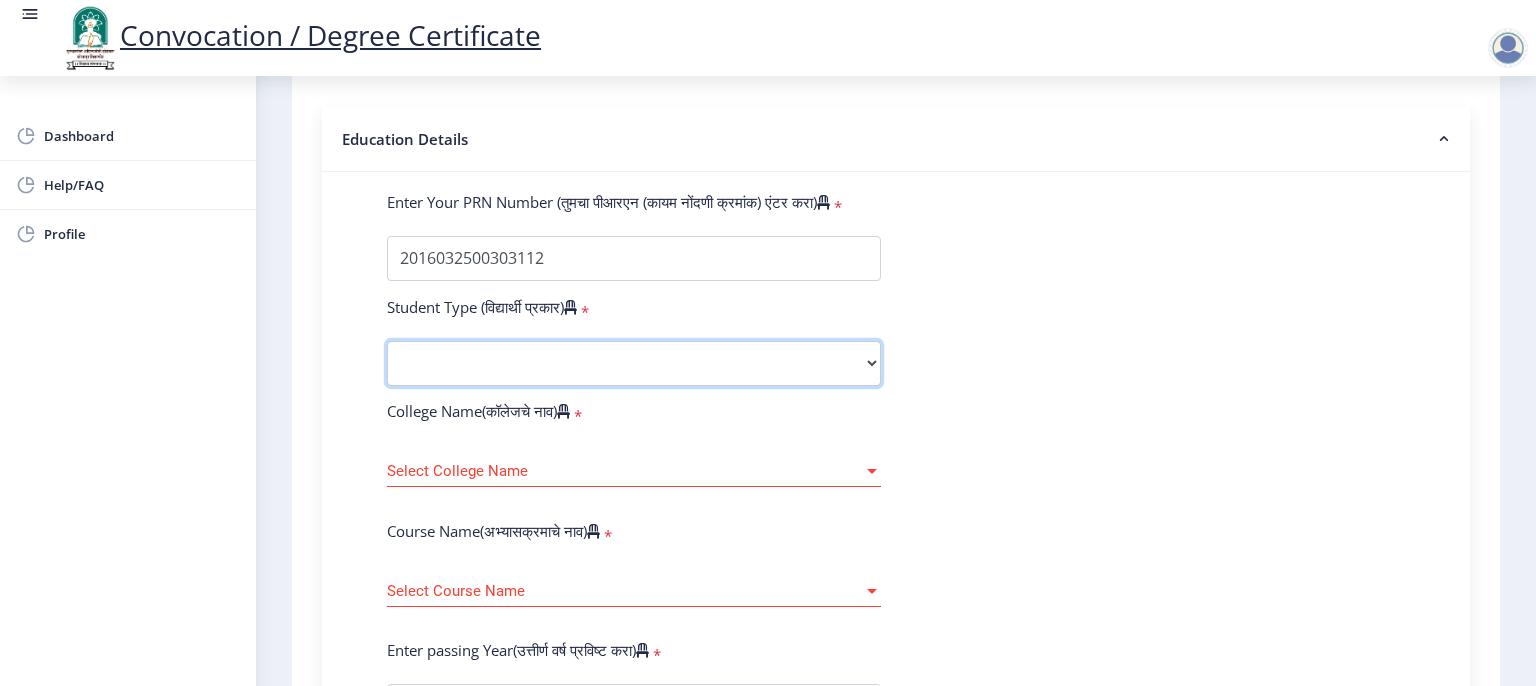 click on "Select Student Type Regular External" at bounding box center [634, 363] 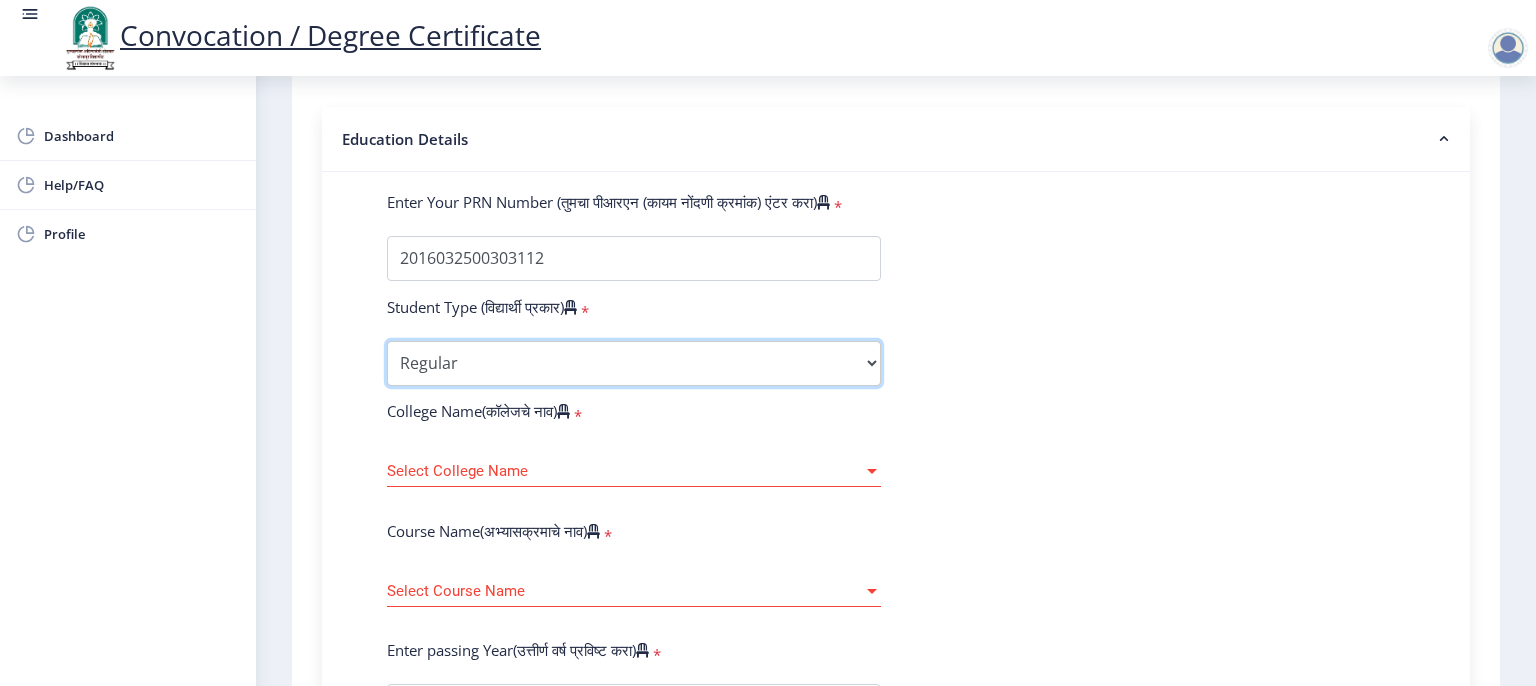 click on "Select Student Type Regular External" at bounding box center [634, 363] 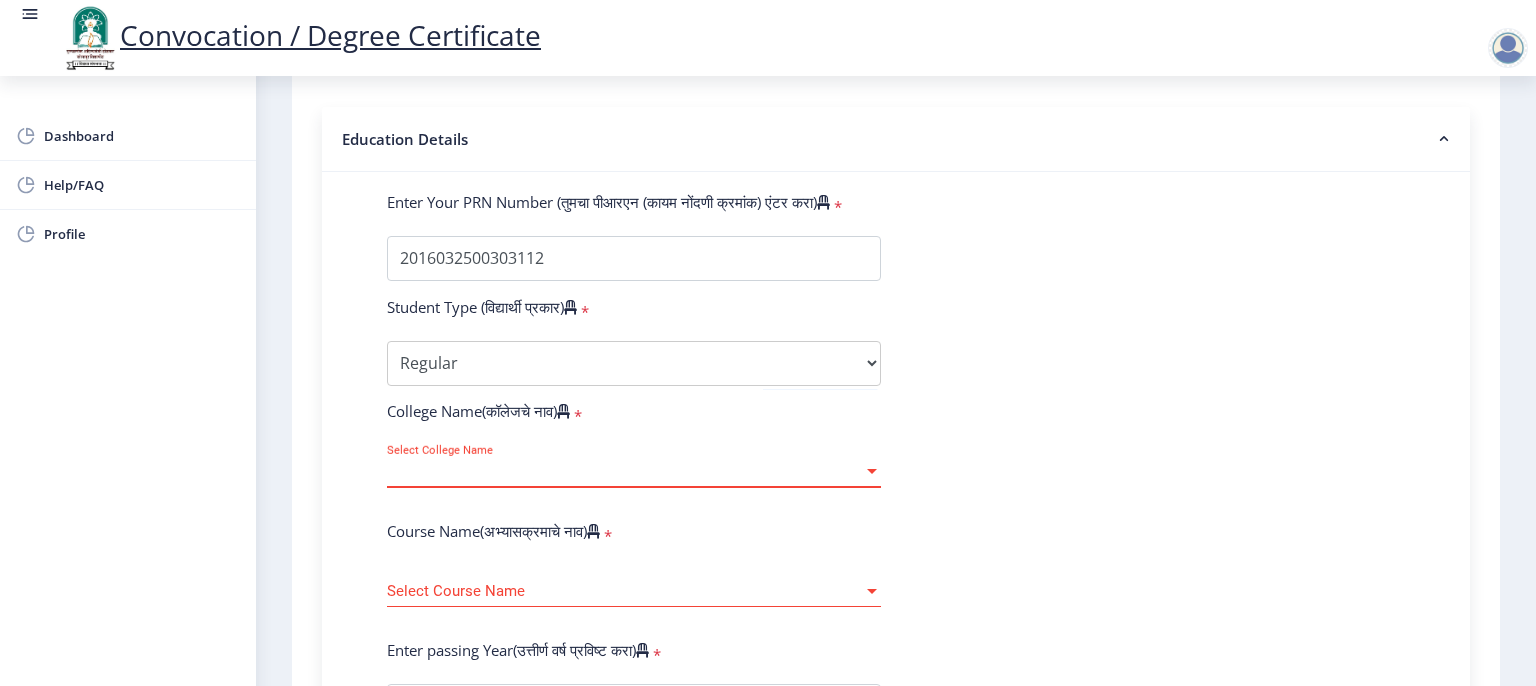 click at bounding box center (872, 471) 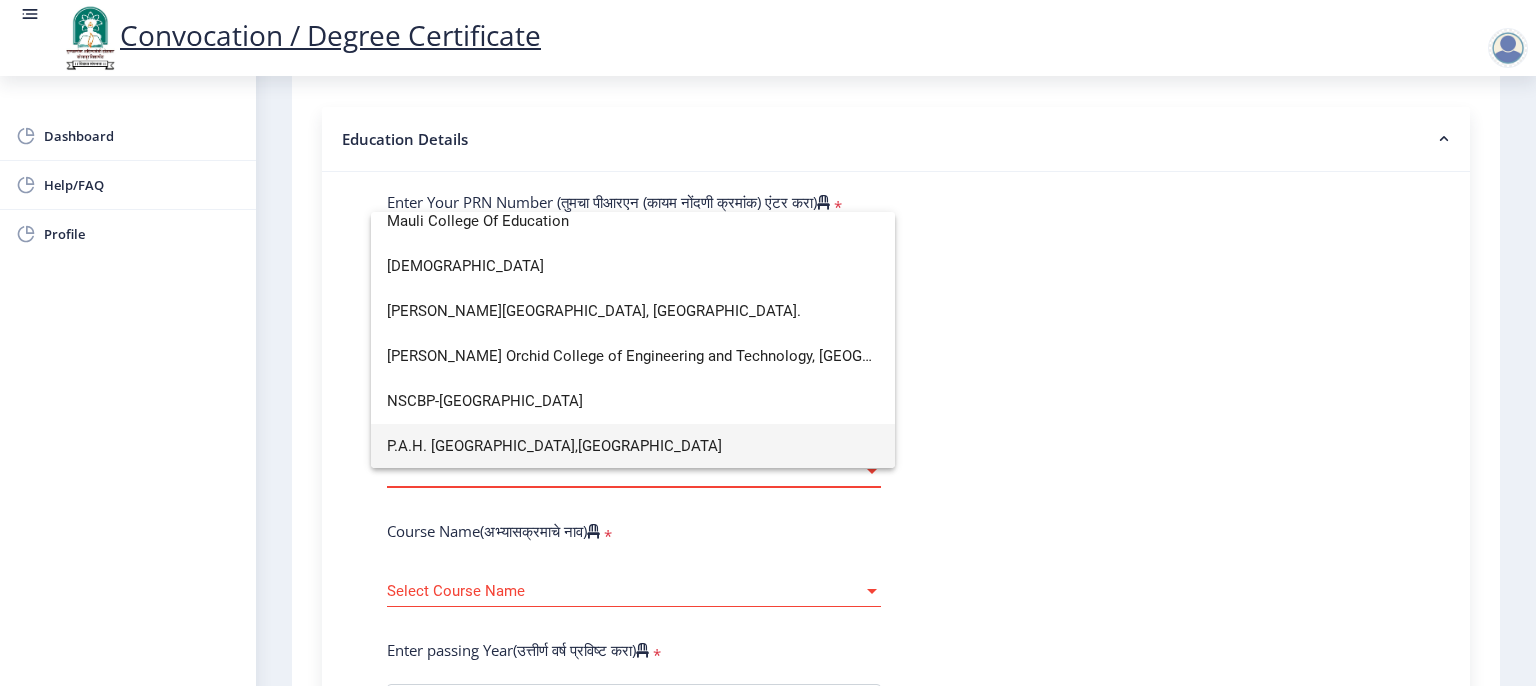 scroll, scrollTop: 3254, scrollLeft: 0, axis: vertical 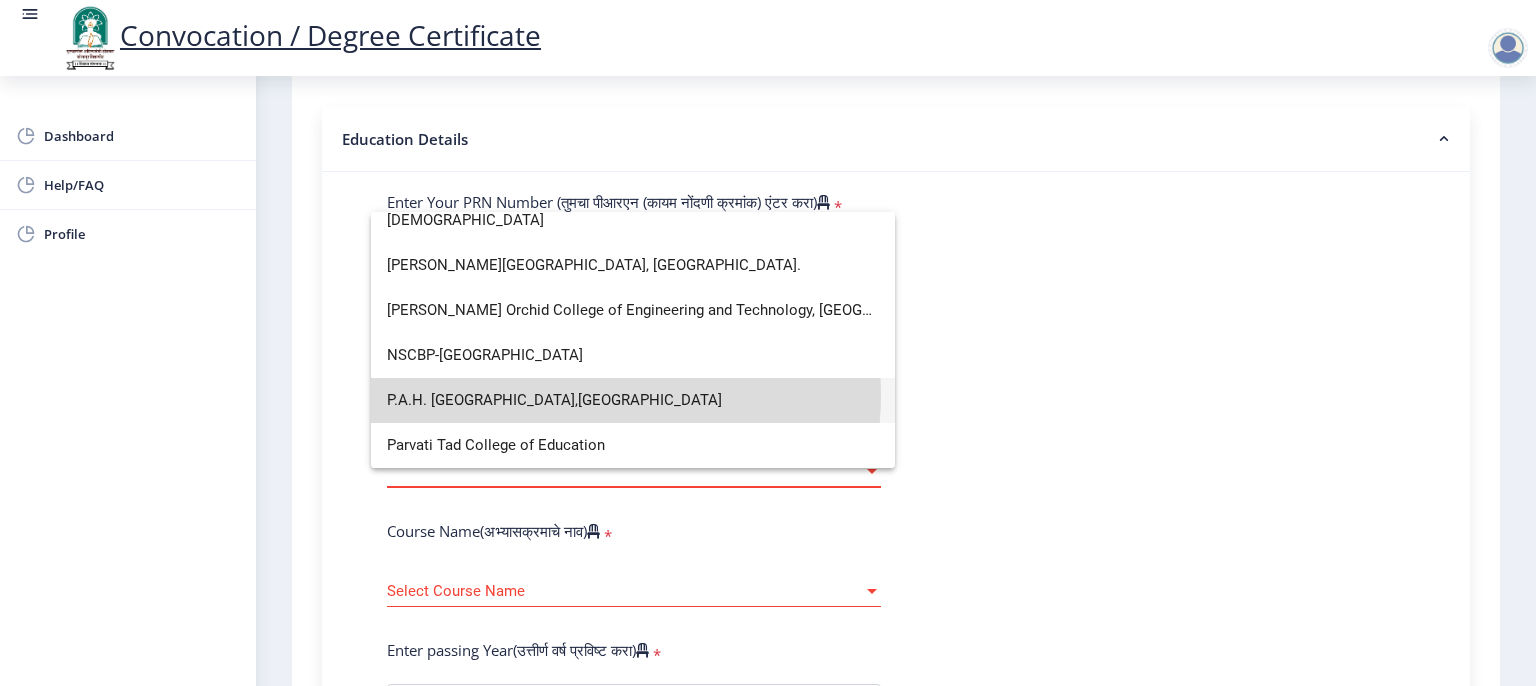 click on "P.A.H. Solapur University,Solapur" at bounding box center [633, 400] 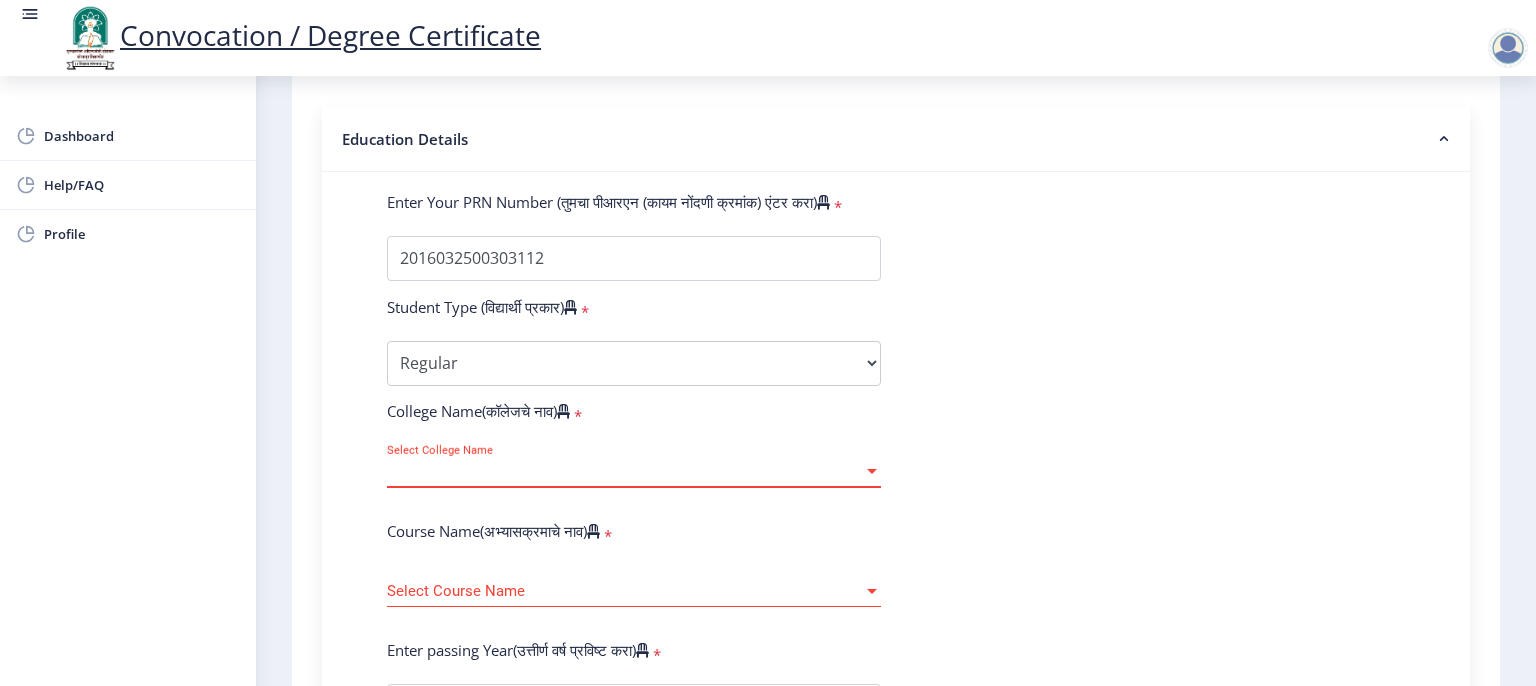 click on "*" 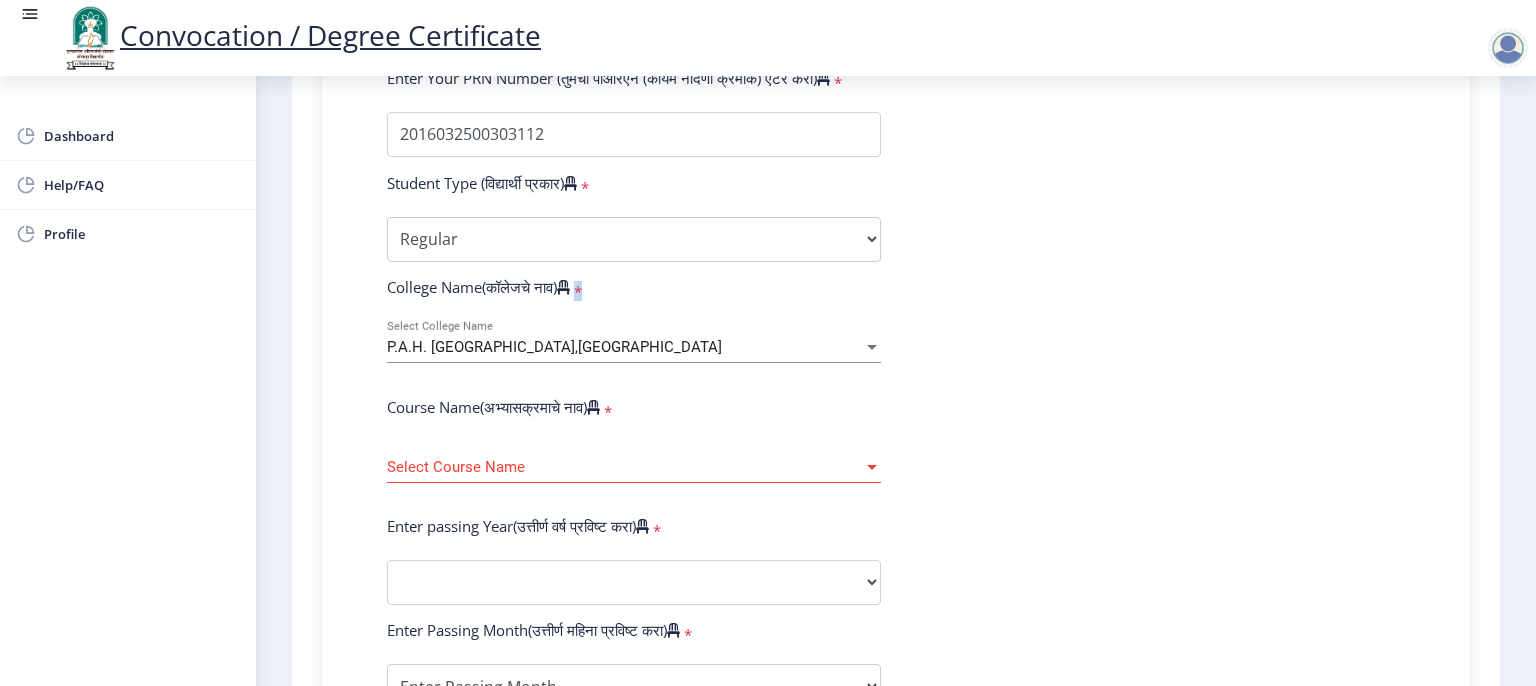 scroll, scrollTop: 600, scrollLeft: 0, axis: vertical 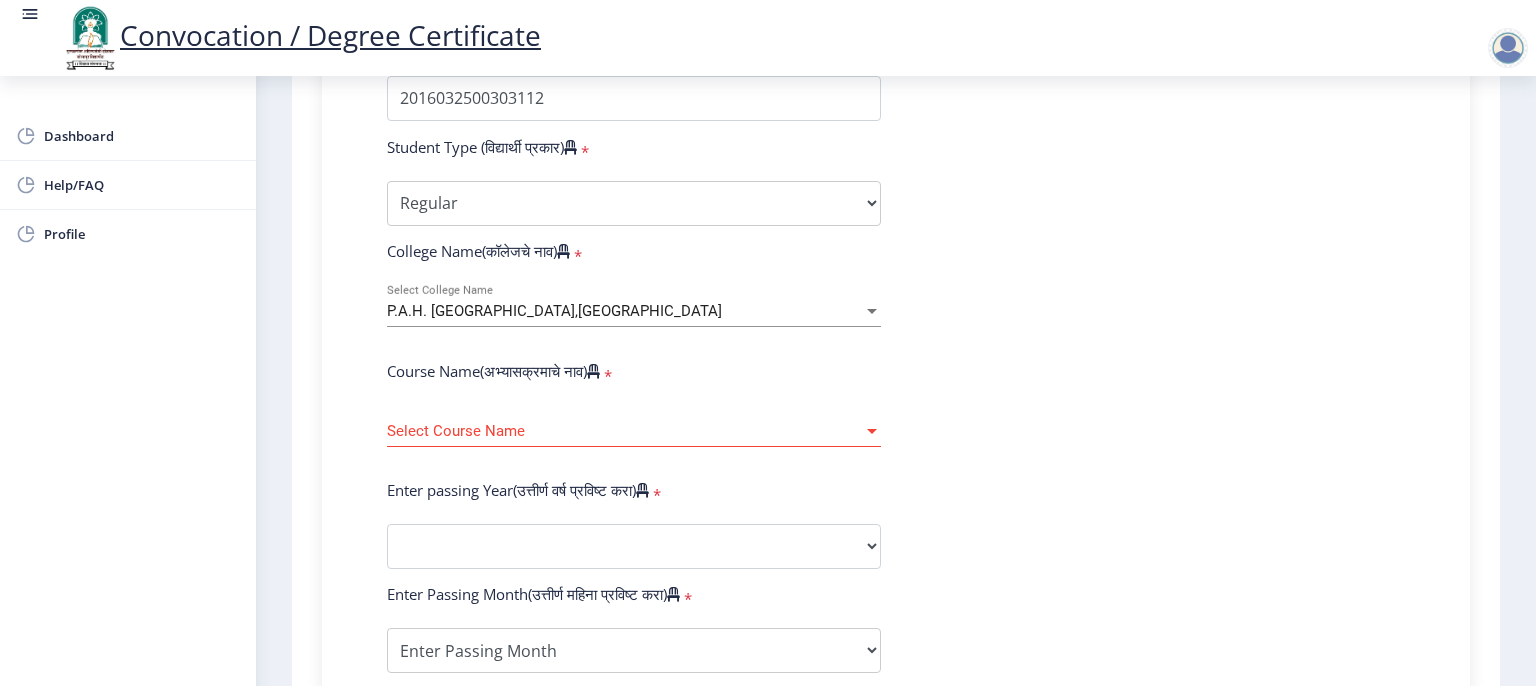 click on "Select Course Name Select Course Name" 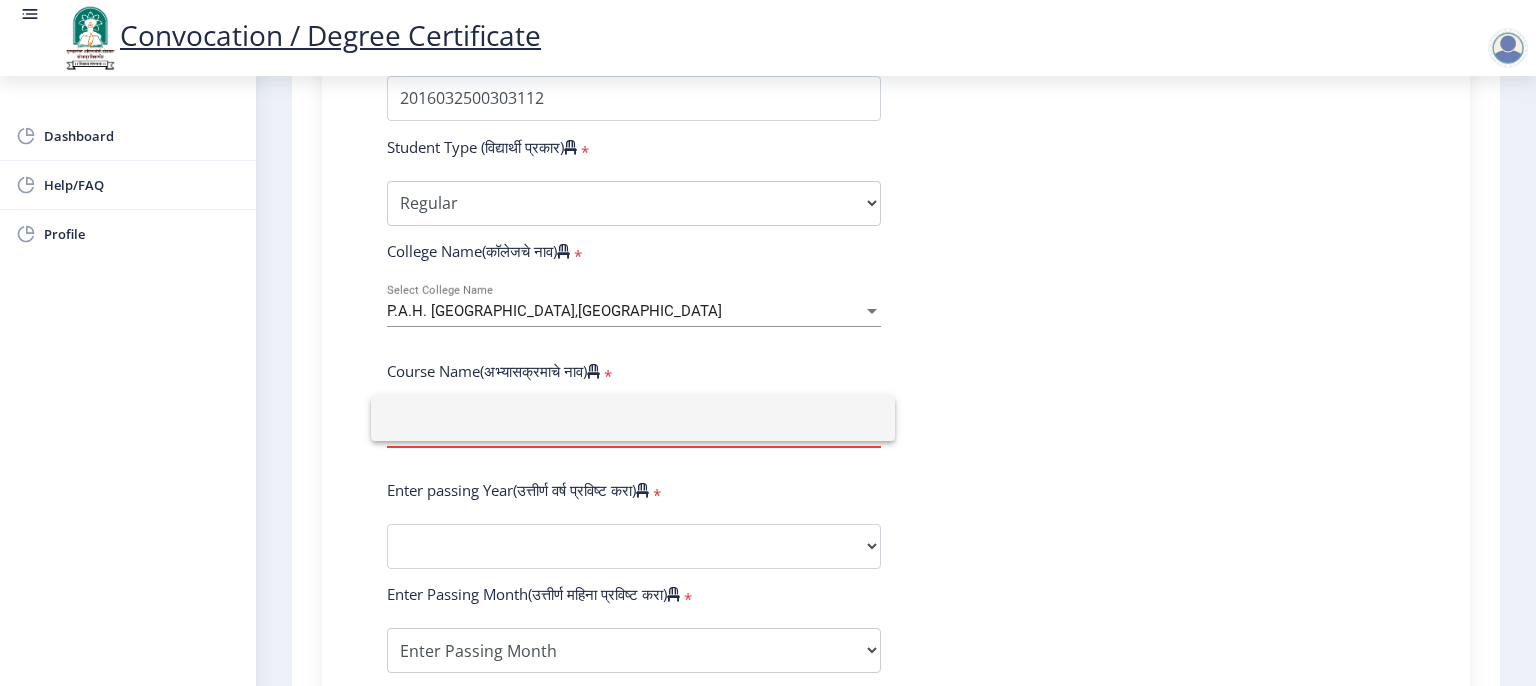 type on "m" 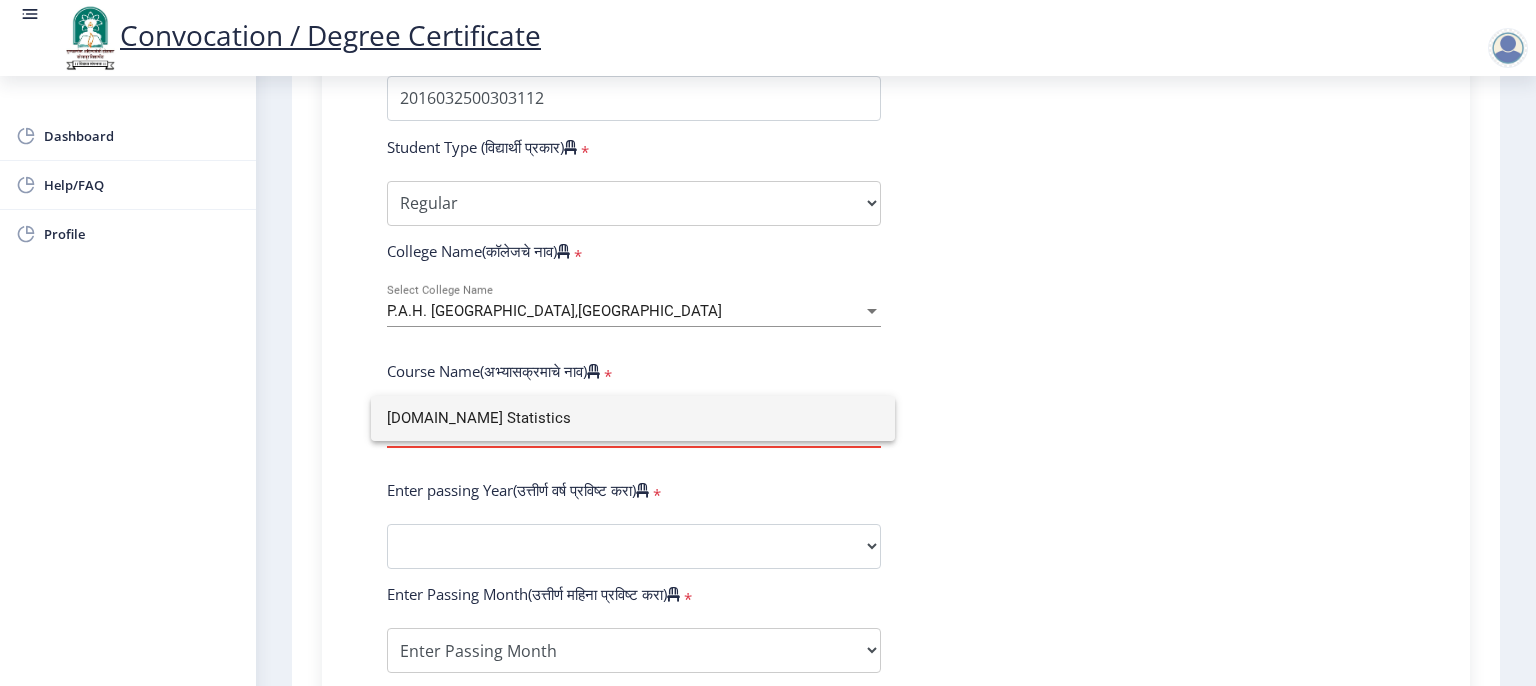 type on "M.sc Statistics" 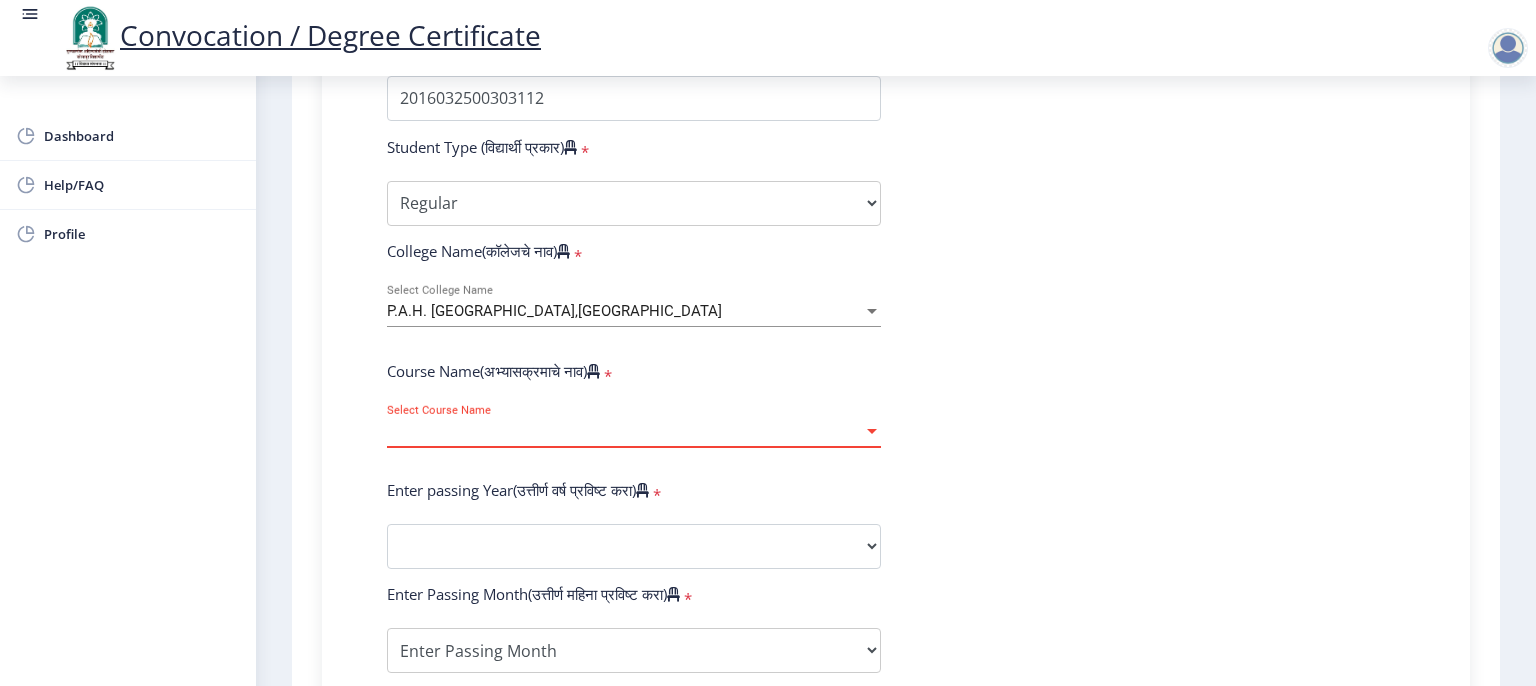 click at bounding box center [872, 431] 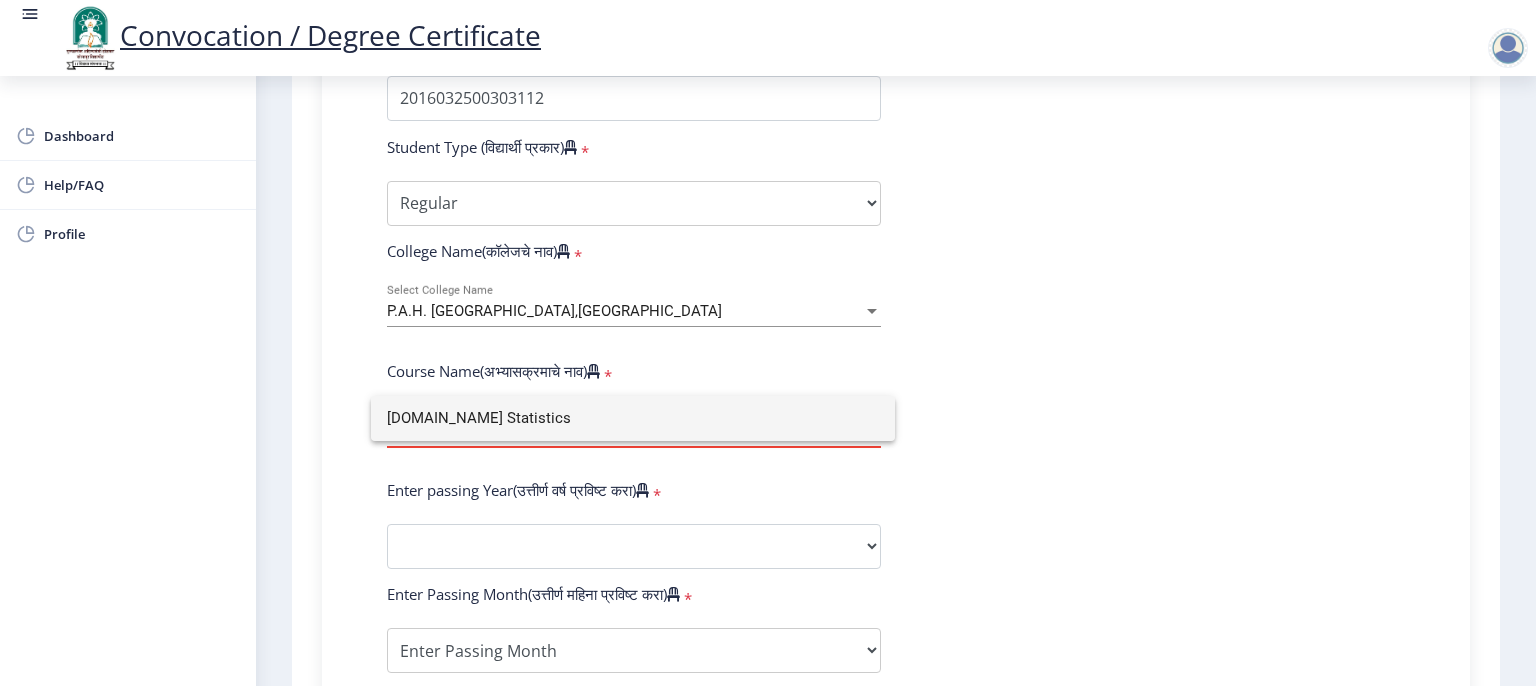 click on "M.sc Statistics" 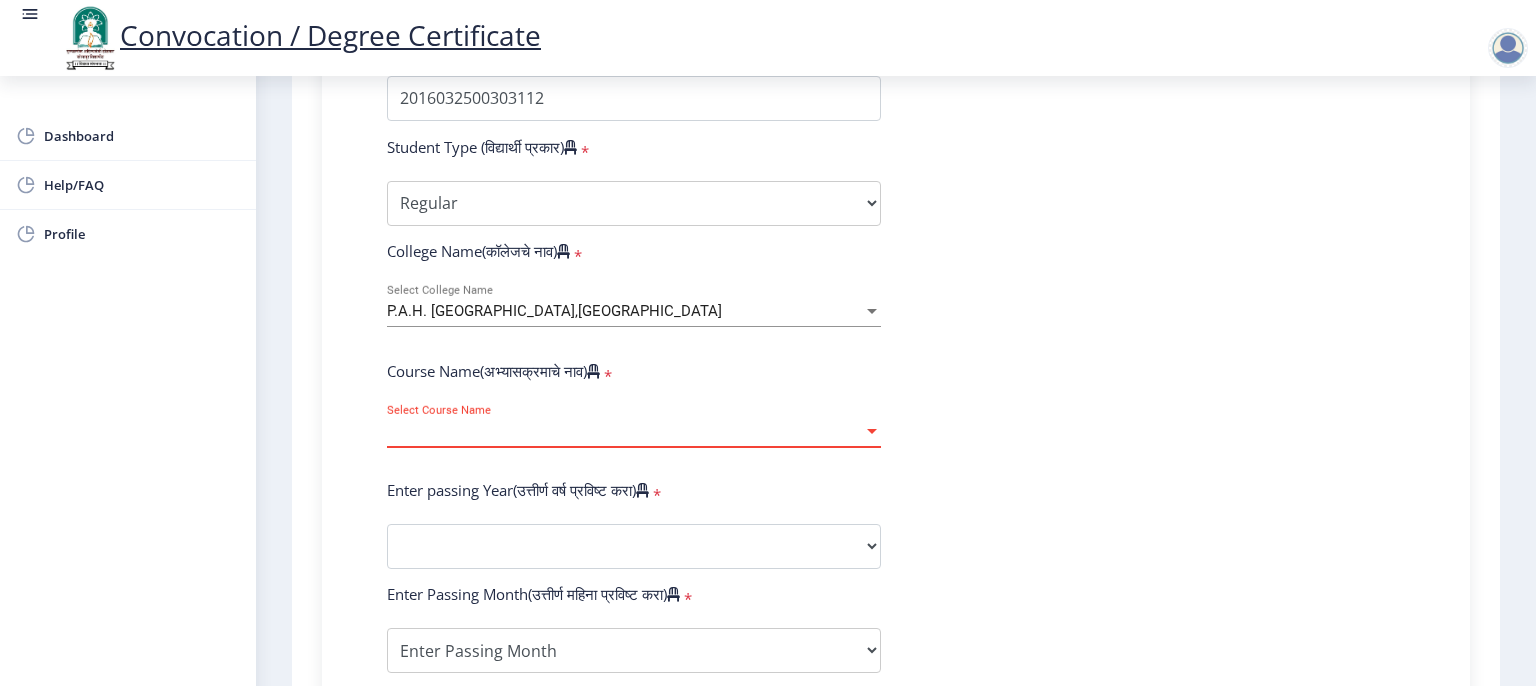 click at bounding box center (872, 431) 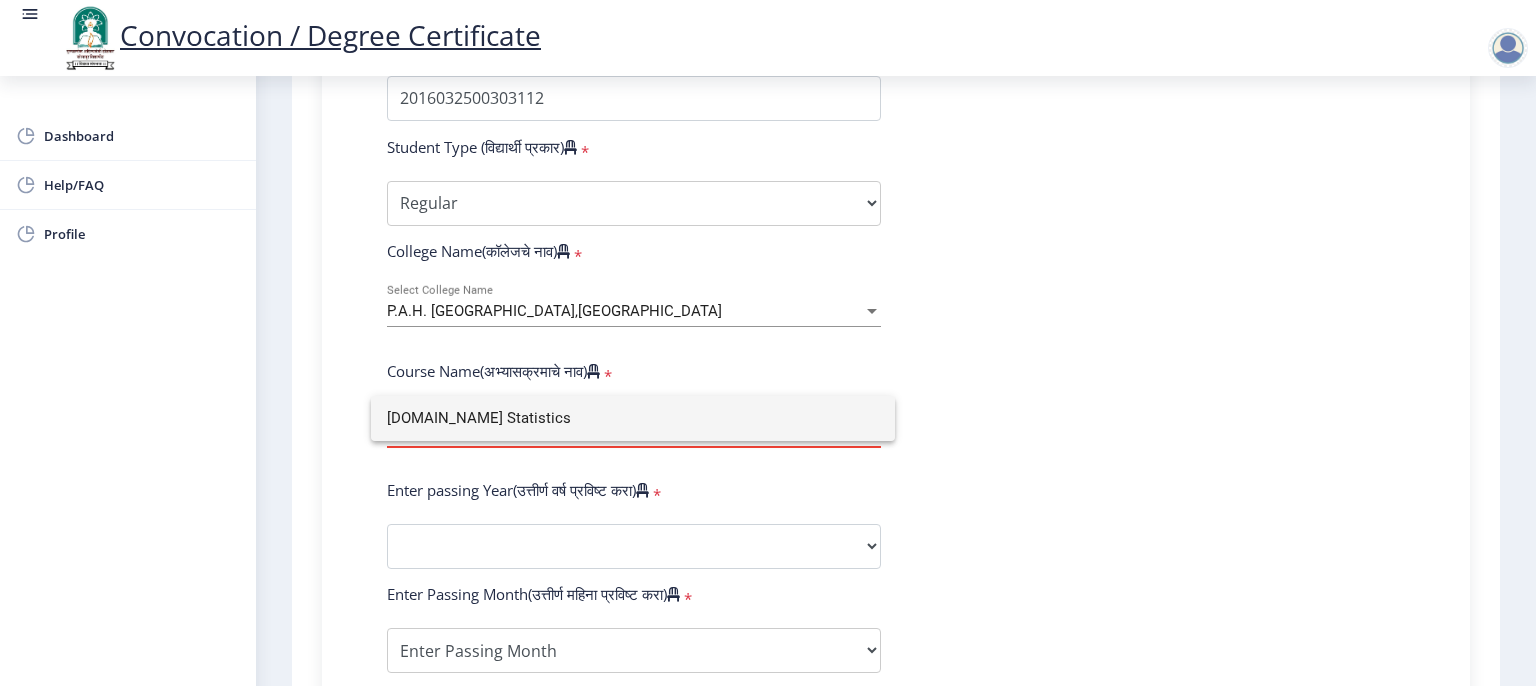 click on "M.sc Statistics" at bounding box center (633, 418) 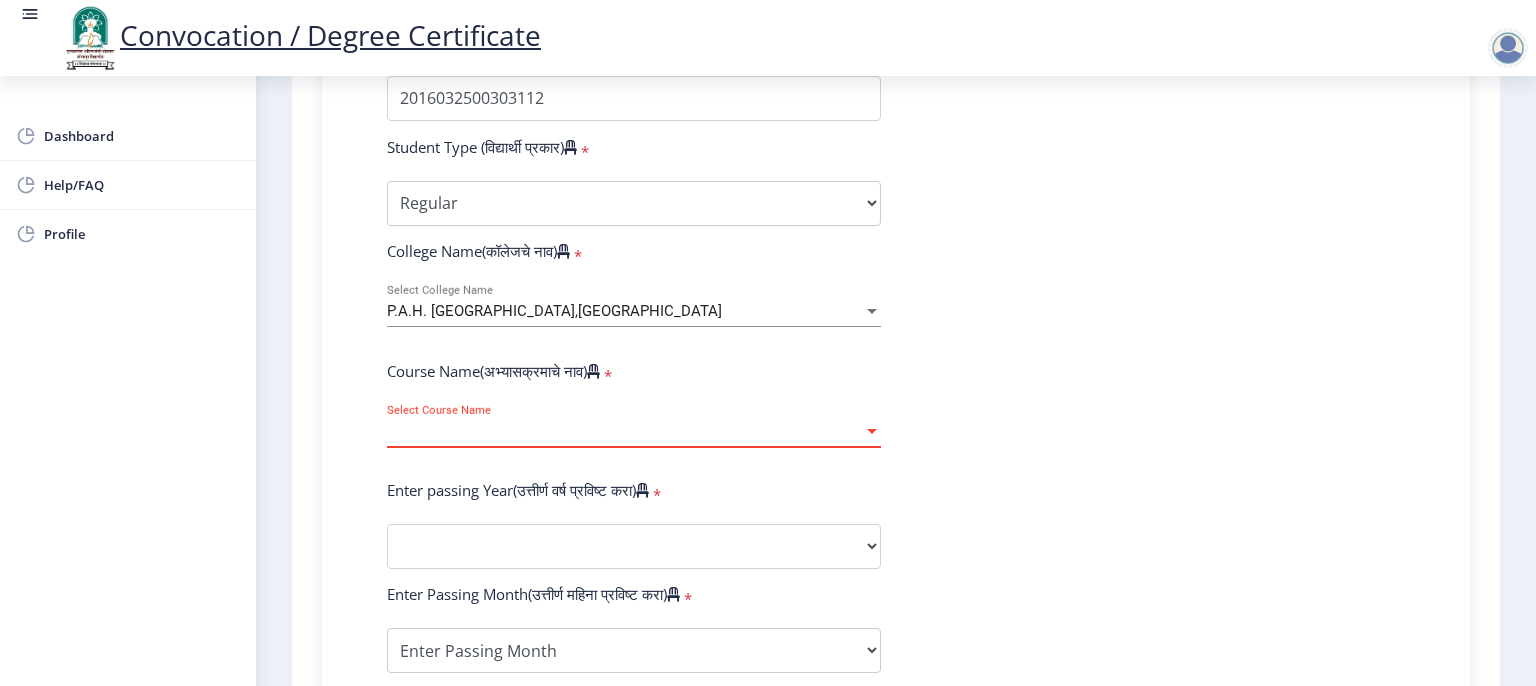 click at bounding box center [872, 431] 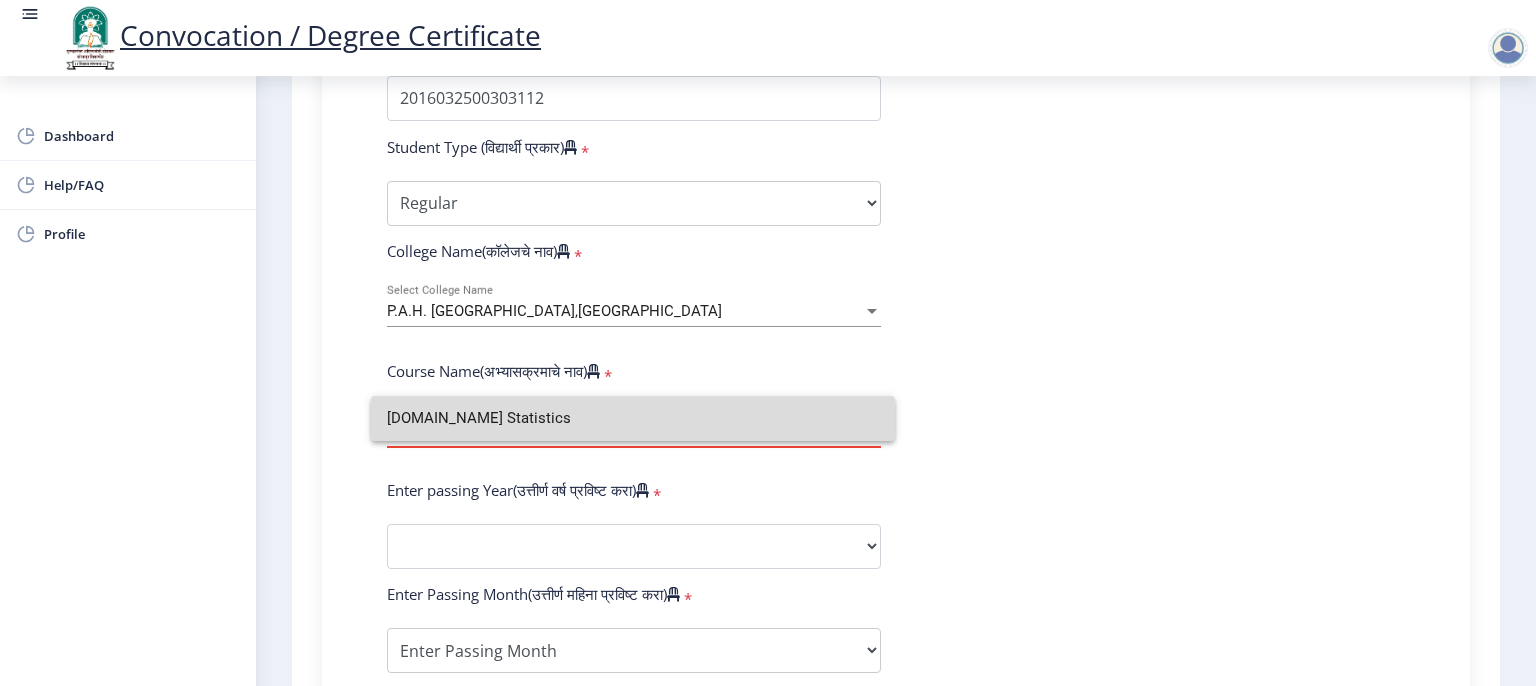 click on "M.sc Statistics" at bounding box center [633, 418] 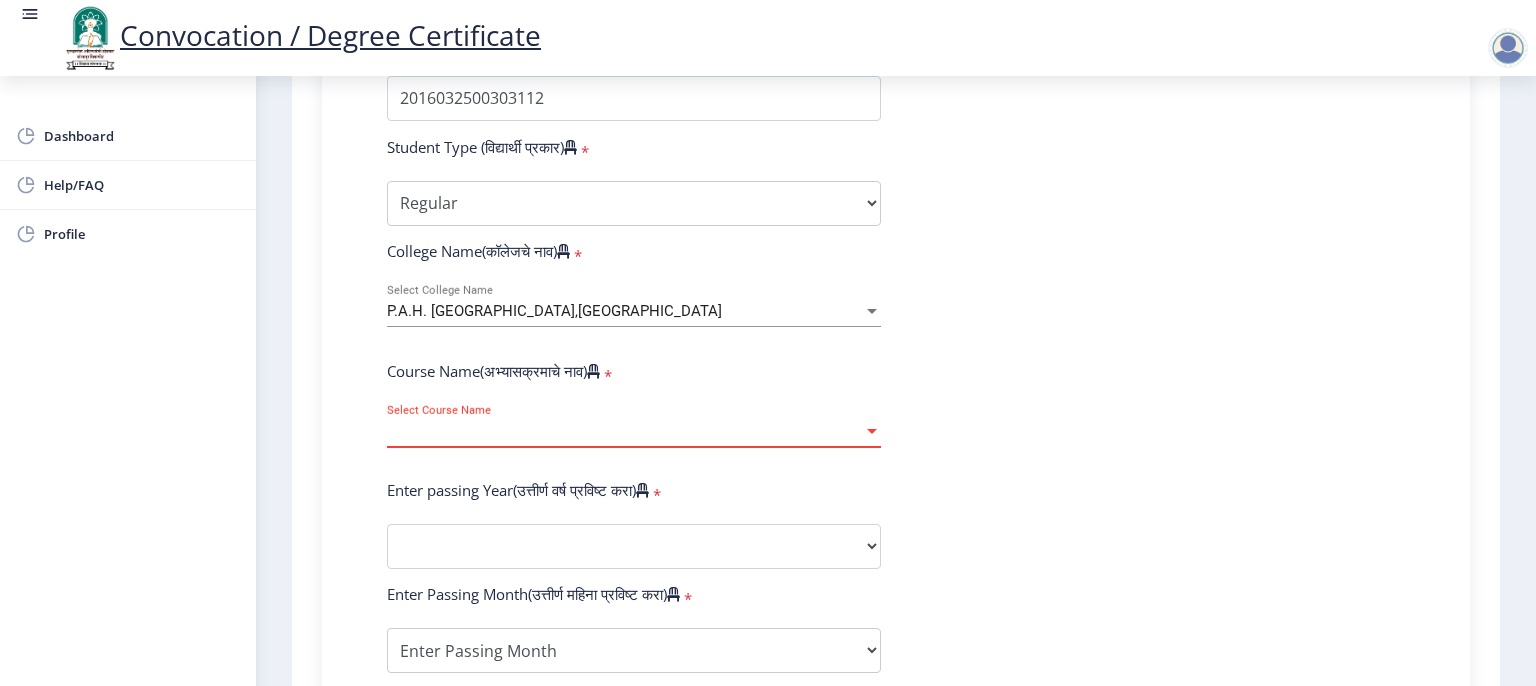 click at bounding box center [872, 431] 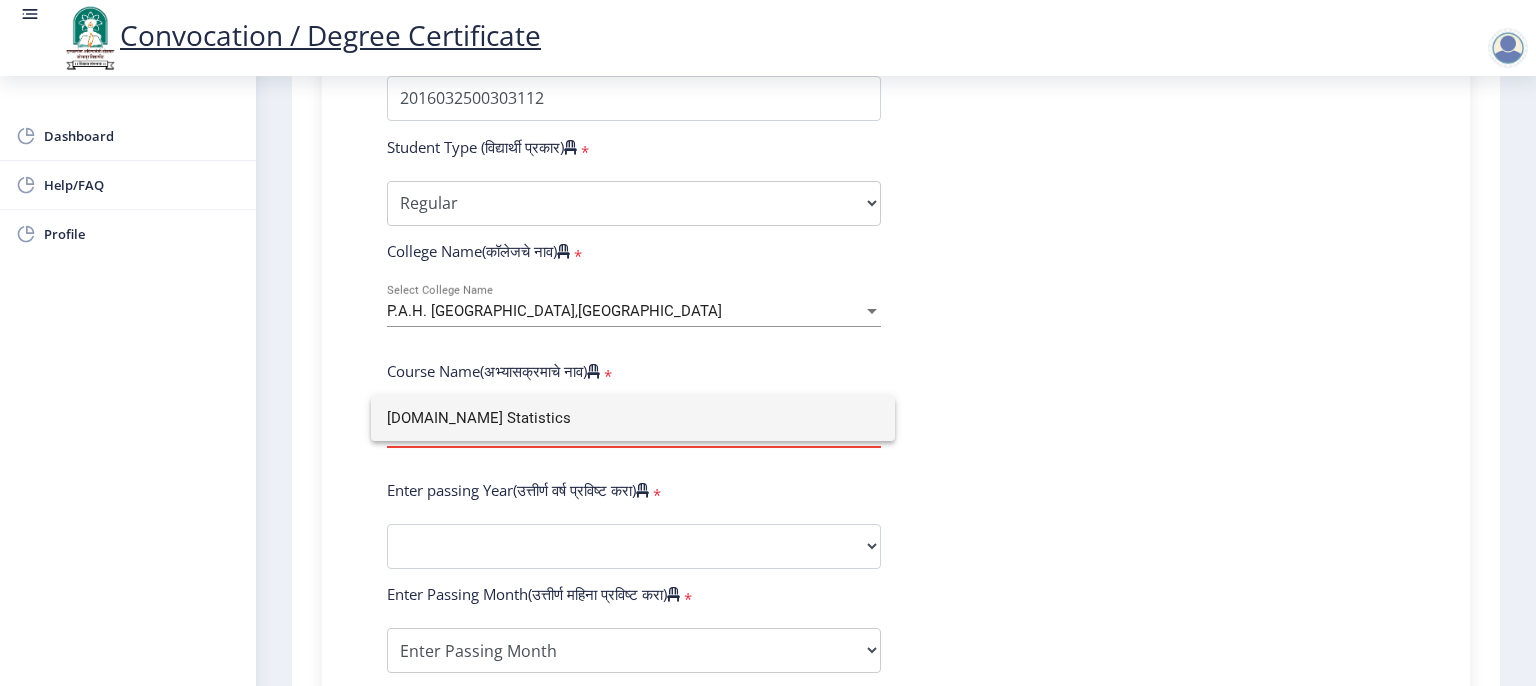 click 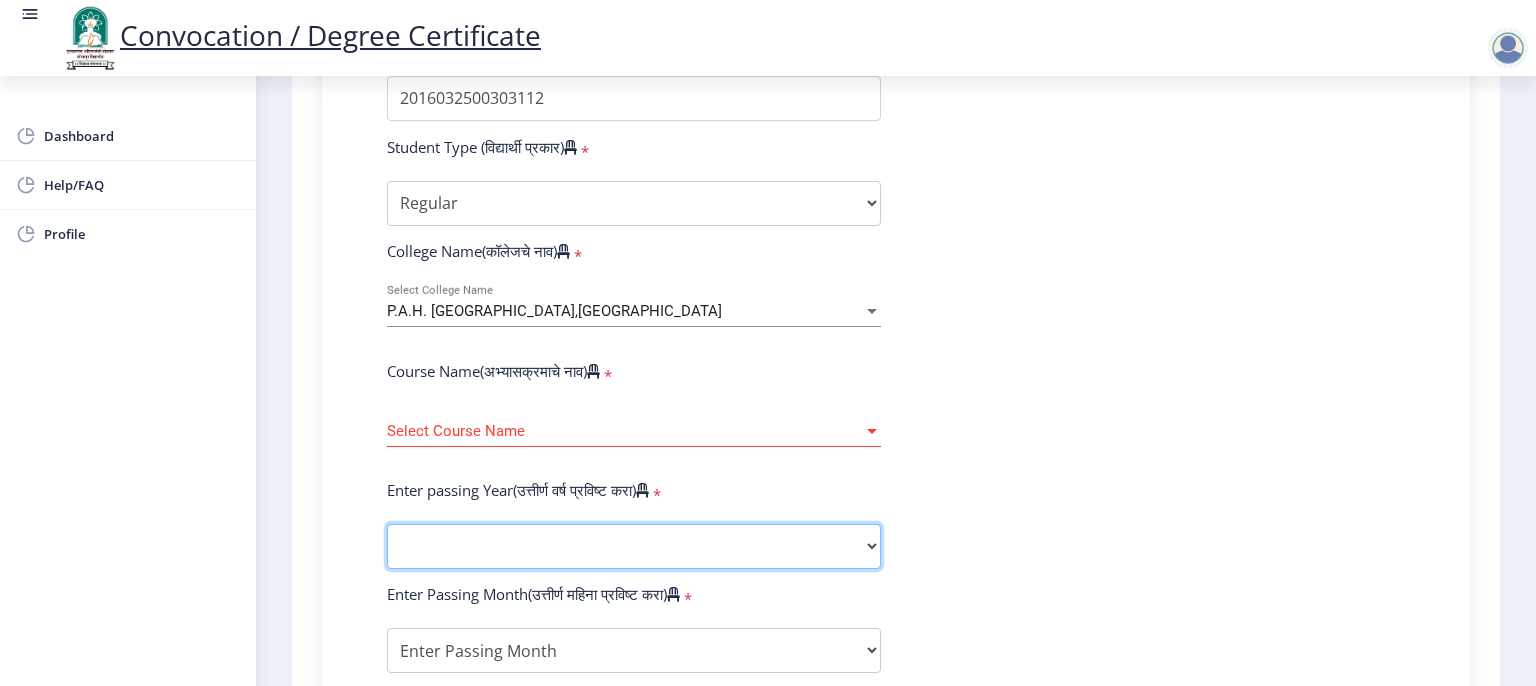 click on "2025   2024   2023   2022   2021   2020   2019   2018   2017   2016   2015   2014   2013   2012   2011   2010   2009   2008   2007   2006   2005   2004   2003   2002   2001   2000   1999   1998   1997   1996   1995   1994   1993   1992   1991   1990   1989   1988   1987   1986   1985   1984   1983   1982   1981   1980   1979   1978   1977   1976" 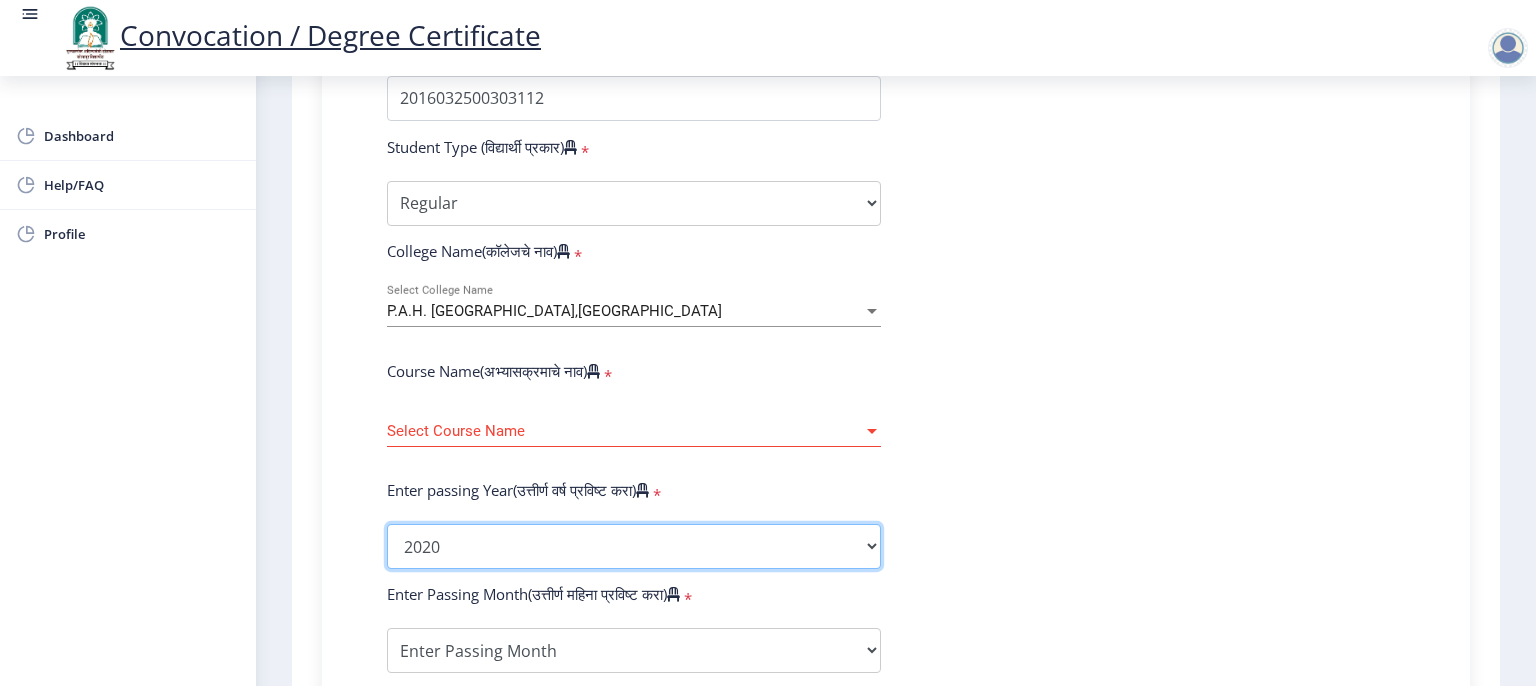 click on "2025   2024   2023   2022   2021   2020   2019   2018   2017   2016   2015   2014   2013   2012   2011   2010   2009   2008   2007   2006   2005   2004   2003   2002   2001   2000   1999   1998   1997   1996   1995   1994   1993   1992   1991   1990   1989   1988   1987   1986   1985   1984   1983   1982   1981   1980   1979   1978   1977   1976" 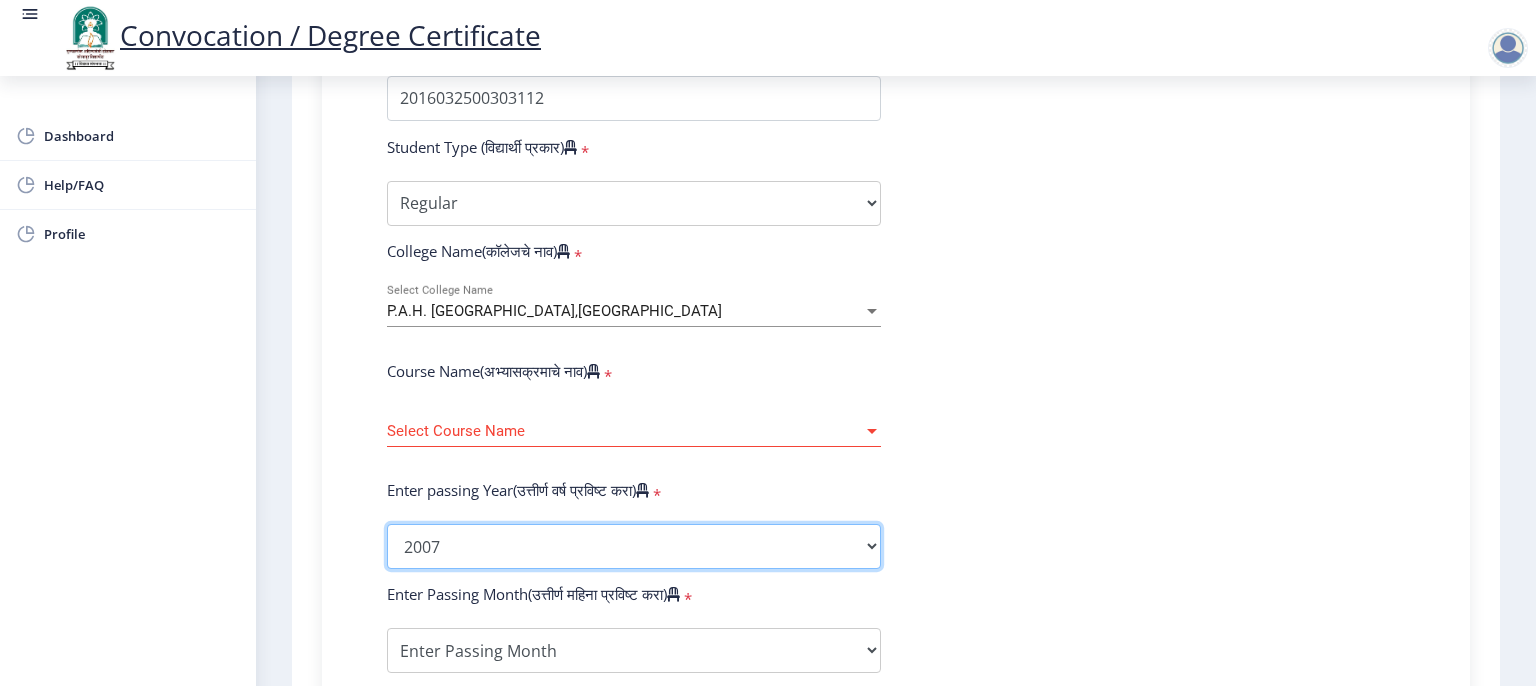 select on "2006" 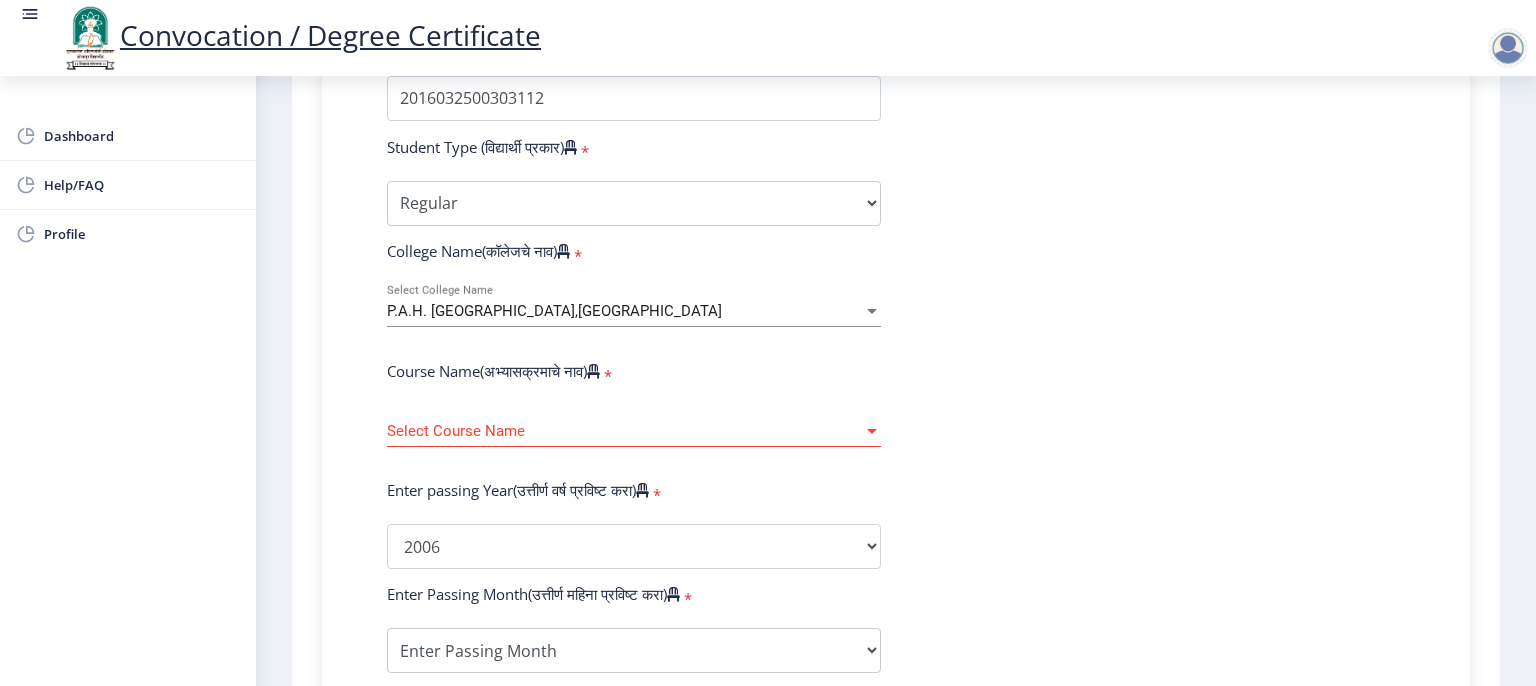 drag, startPoint x: 377, startPoint y: 606, endPoint x: 403, endPoint y: 629, distance: 34.713108 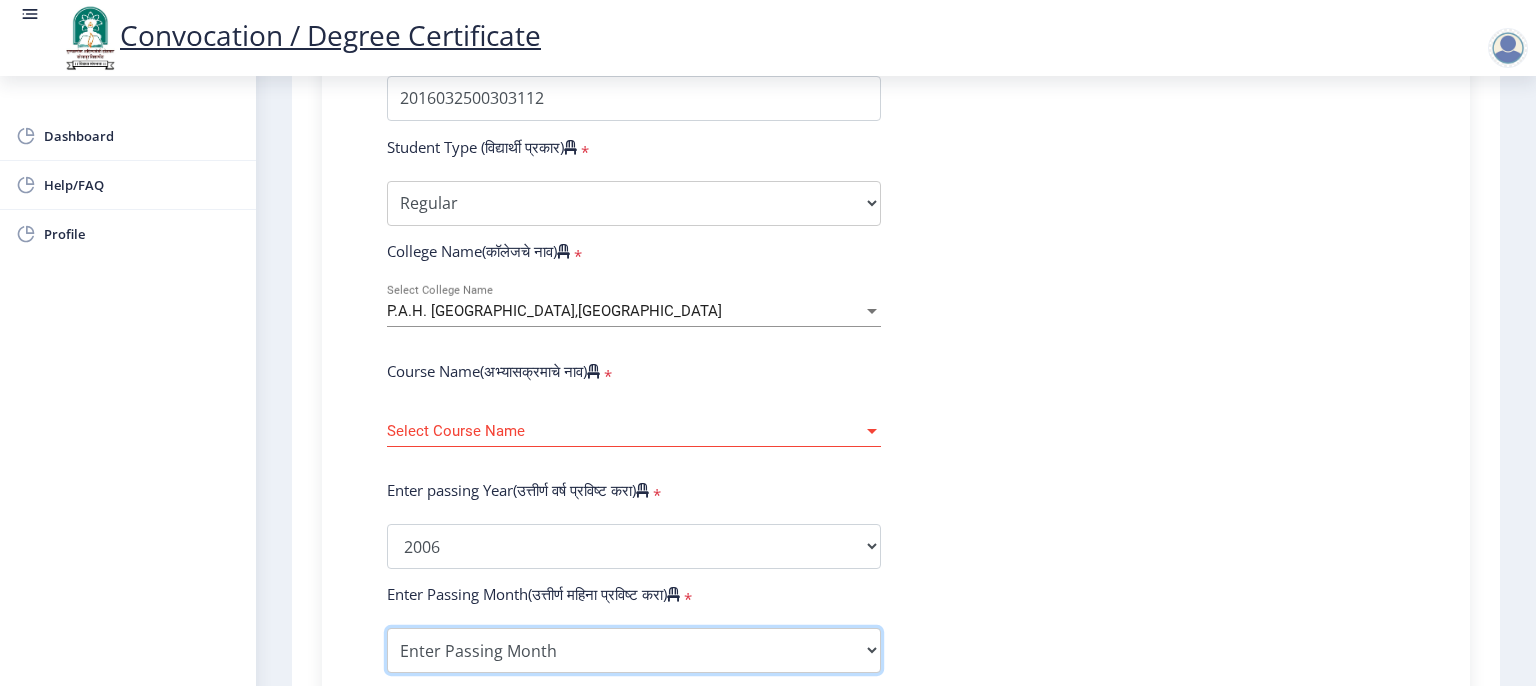 click on "Enter Passing Month March April May October November December" at bounding box center (634, 650) 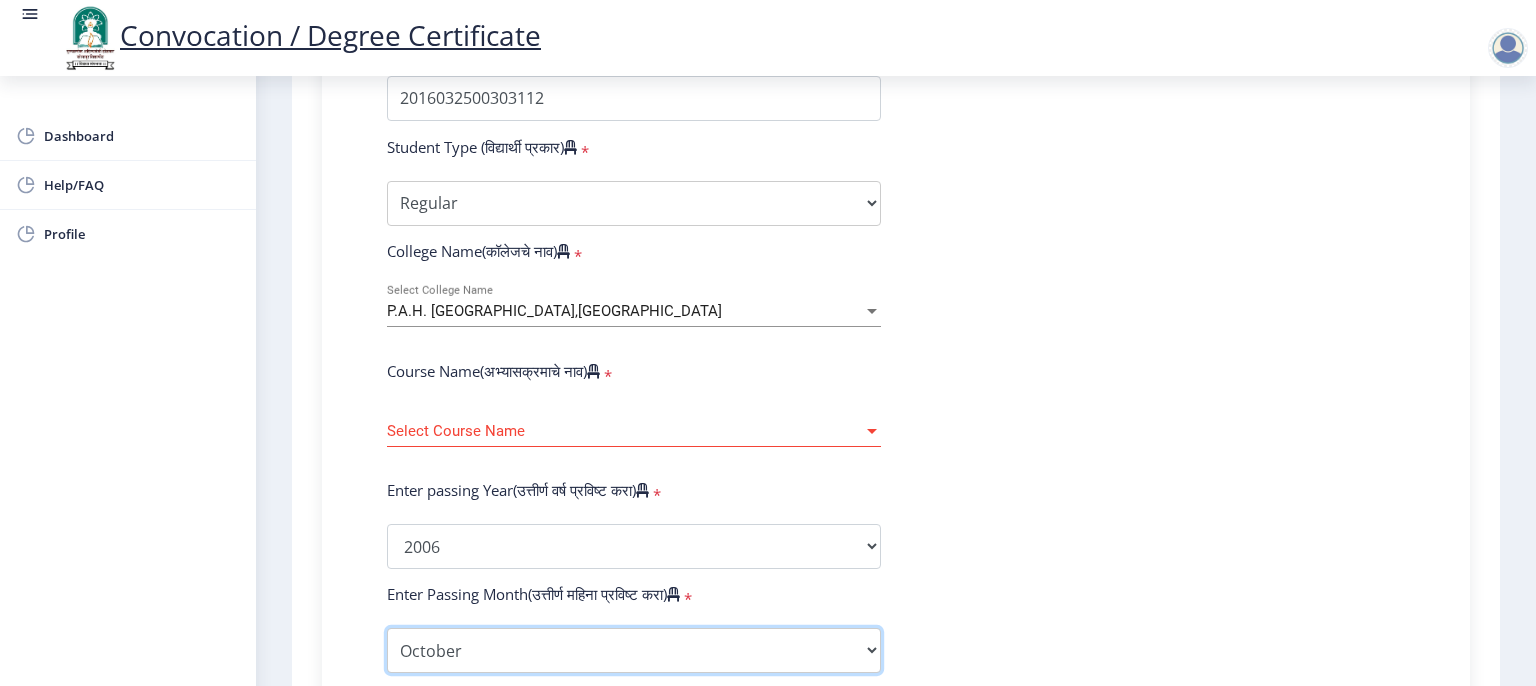 click on "Enter Passing Month March April May October November December" at bounding box center [634, 650] 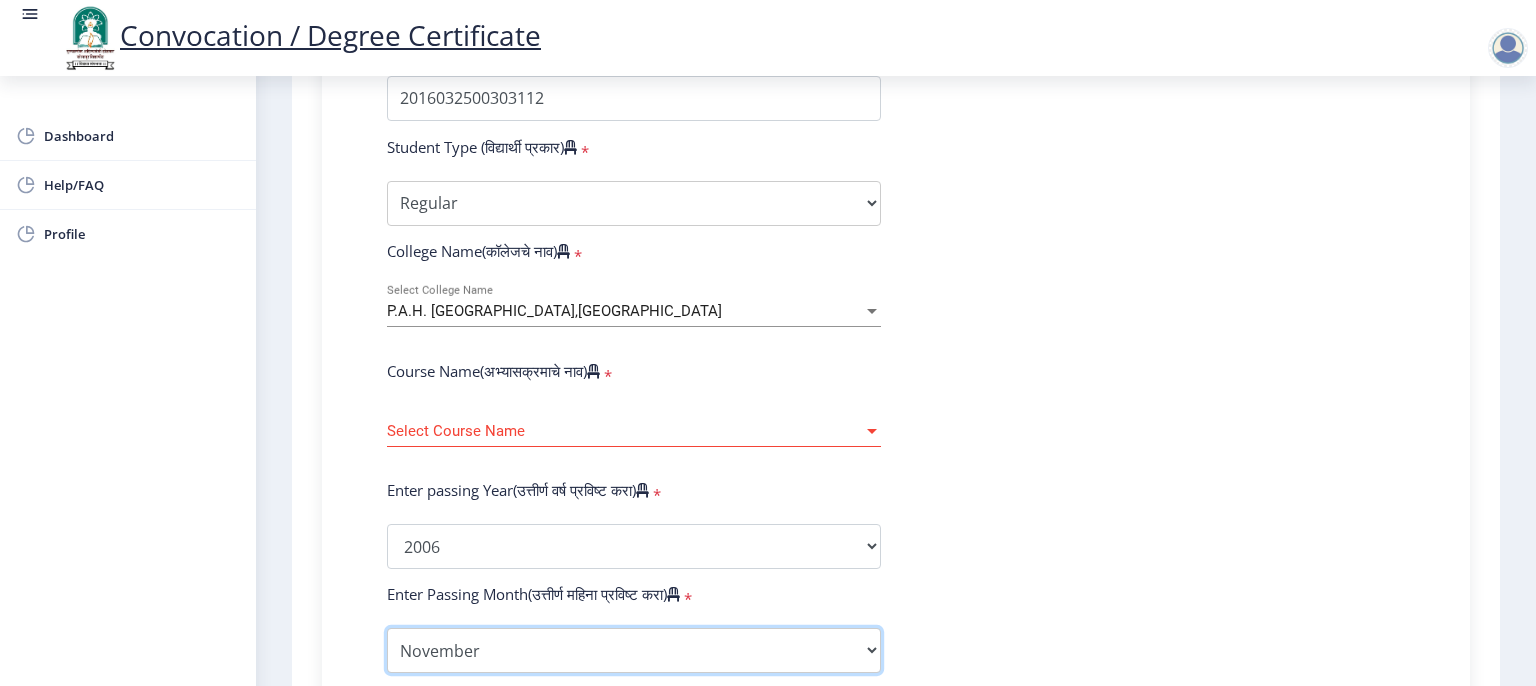 select on "December" 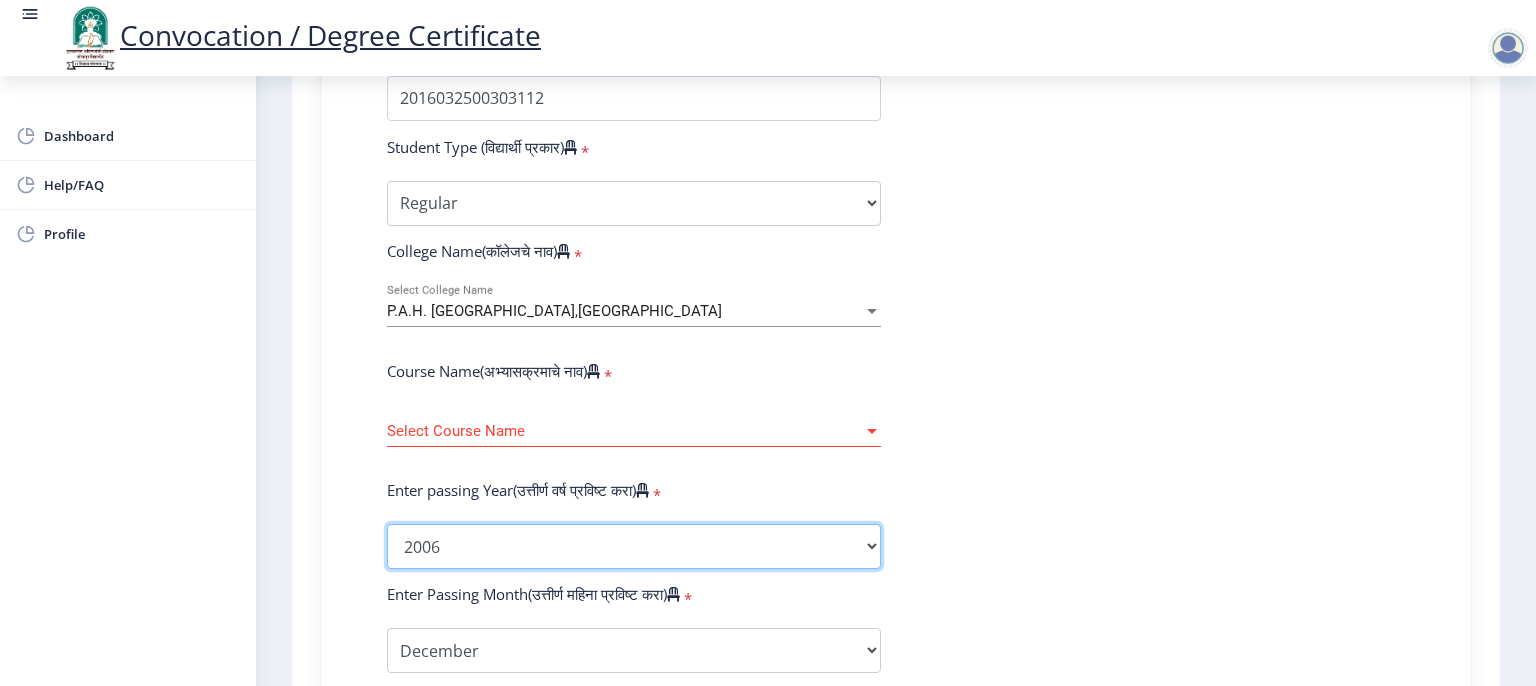 click on "2025   2024   2023   2022   2021   2020   2019   2018   2017   2016   2015   2014   2013   2012   2011   2010   2009   2008   2007   2006   2005   2004   2003   2002   2001   2000   1999   1998   1997   1996   1995   1994   1993   1992   1991   1990   1989   1988   1987   1986   1985   1984   1983   1982   1981   1980   1979   1978   1977   1976" 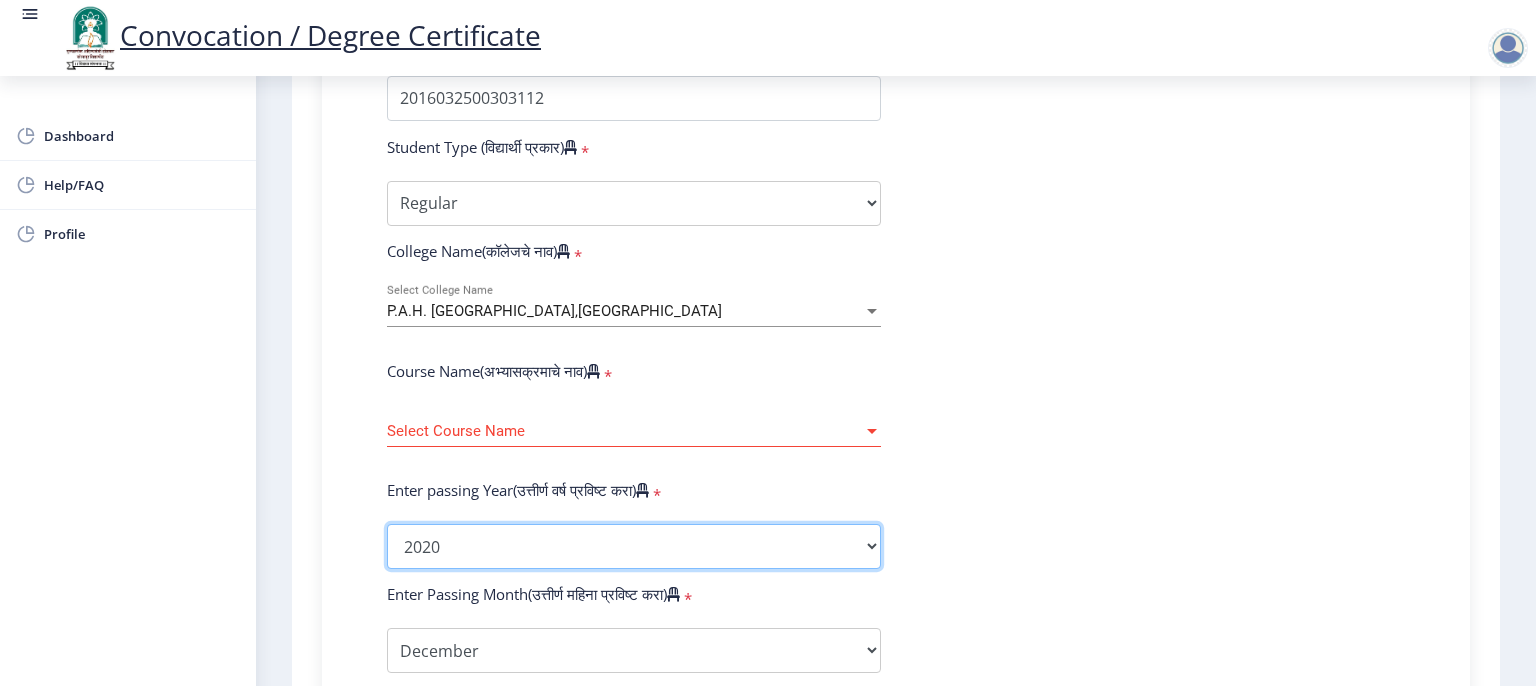 click on "2025   2024   2023   2022   2021   2020   2019   2018   2017   2016   2015   2014   2013   2012   2011   2010   2009   2008   2007   2006   2005   2004   2003   2002   2001   2000   1999   1998   1997   1996   1995   1994   1993   1992   1991   1990   1989   1988   1987   1986   1985   1984   1983   1982   1981   1980   1979   1978   1977   1976" 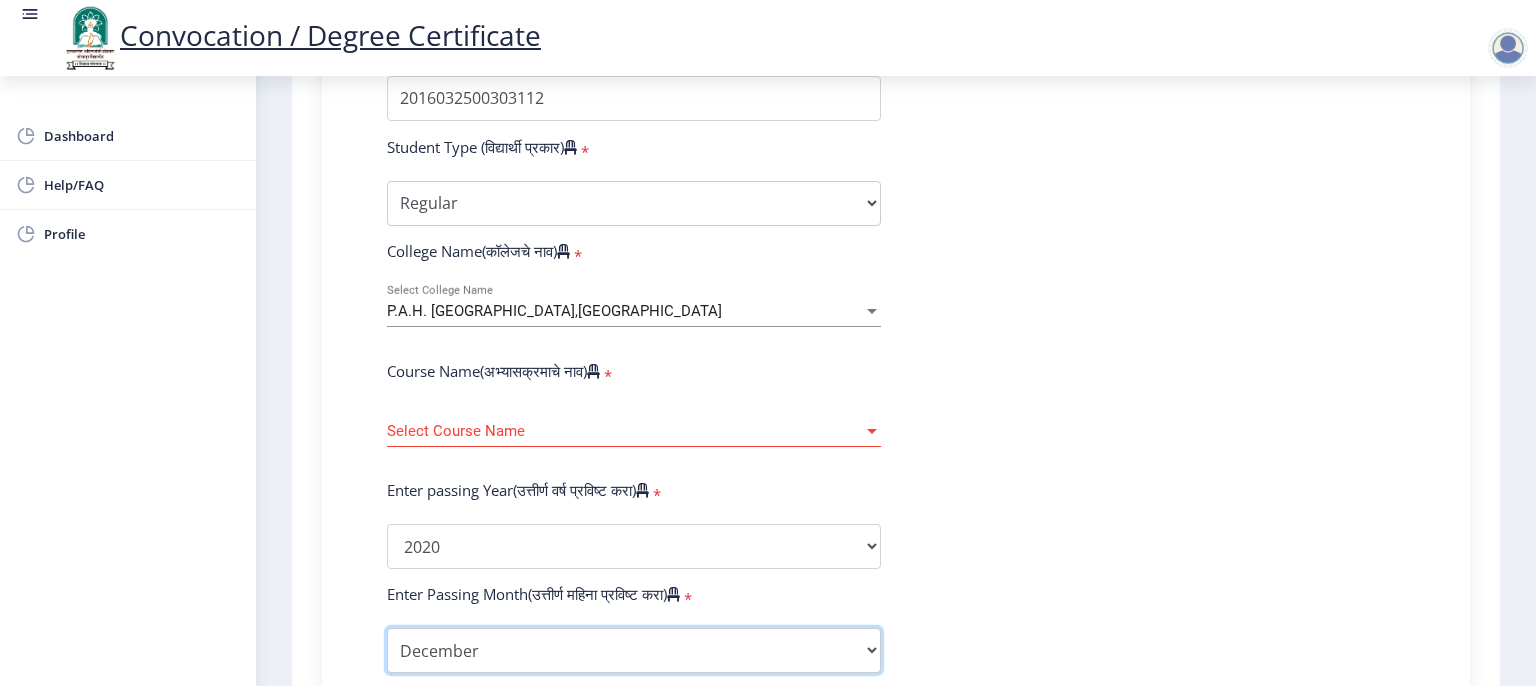 click on "Enter Passing Month March April May October November December" at bounding box center [634, 650] 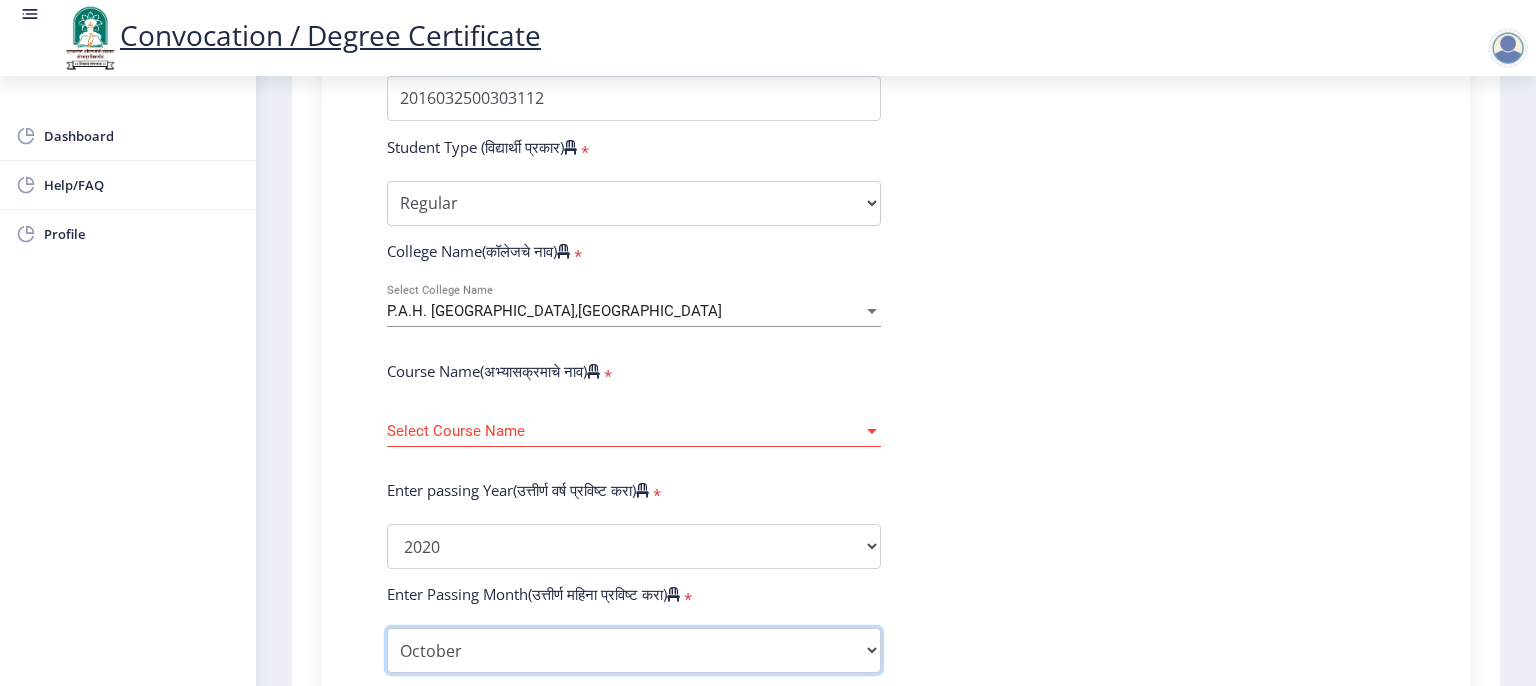 click on "Enter Passing Month March April May October November December" at bounding box center [634, 650] 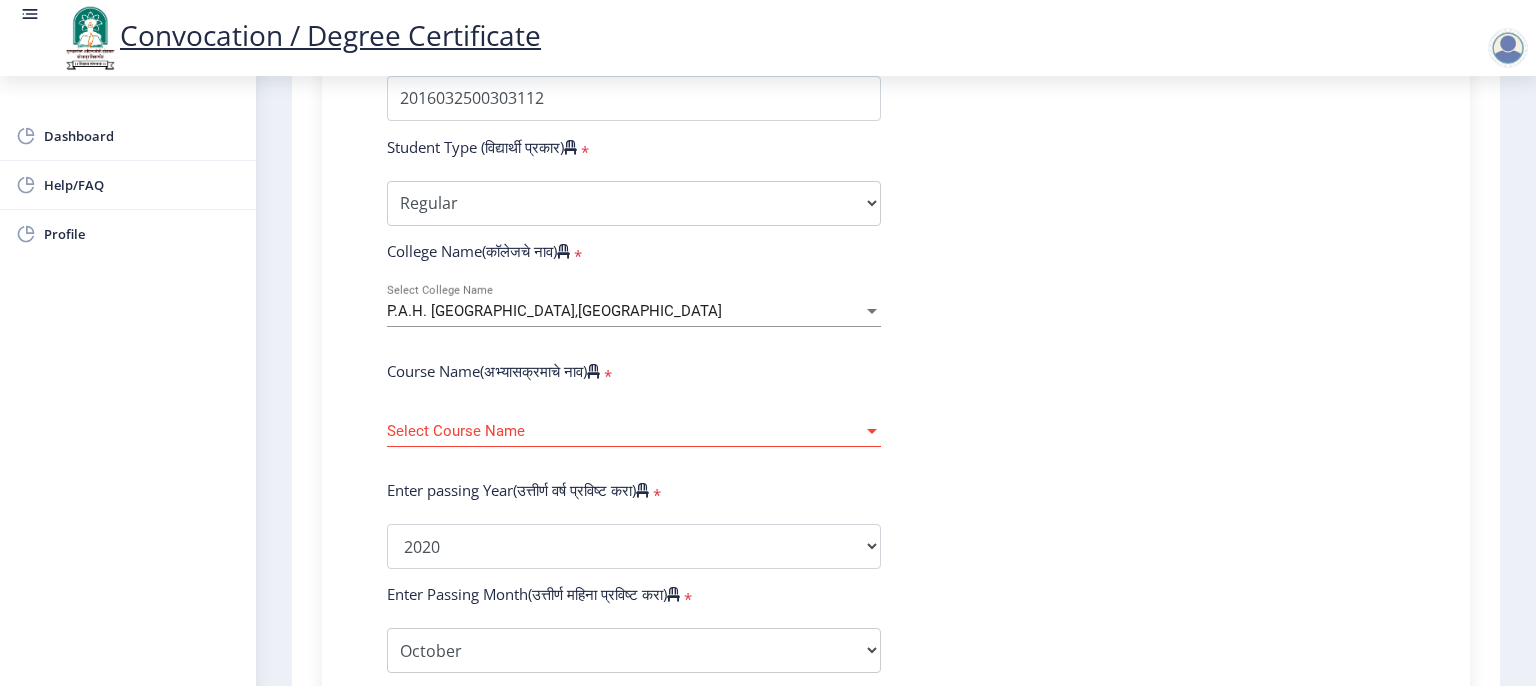 click on "Enter Your PRN Number (तुमचा पीआरएन (कायम नोंदणी क्रमांक) एंटर करा)   * Student Type (विद्यार्थी प्रकार)    * Select Student Type Regular External College Name(कॉलेजचे नाव)   * P.A.H. Solapur University,Solapur Select College Name Course Name(अभ्यासक्रमाचे नाव)   * Select Course Name Select Course Name Enter passing Year(उत्तीर्ण वर्ष प्रविष्ट करा)   *  2025   2024   2023   2022   2021   2020   2019   2018   2017   2016   2015   2014   2013   2012   2011   2010   2009   2008   2007   2006   2005   2004   2003   2002   2001   2000   1999   1998   1997   1996   1995   1994   1993   1992   1991   1990   1989   1988   1987   1986   1985   1984   1983   1982   1981   1980   1979   1978   1977   1976  Enter Passing Month(उत्तीर्ण महिना प्रविष्ट करा)   * March" 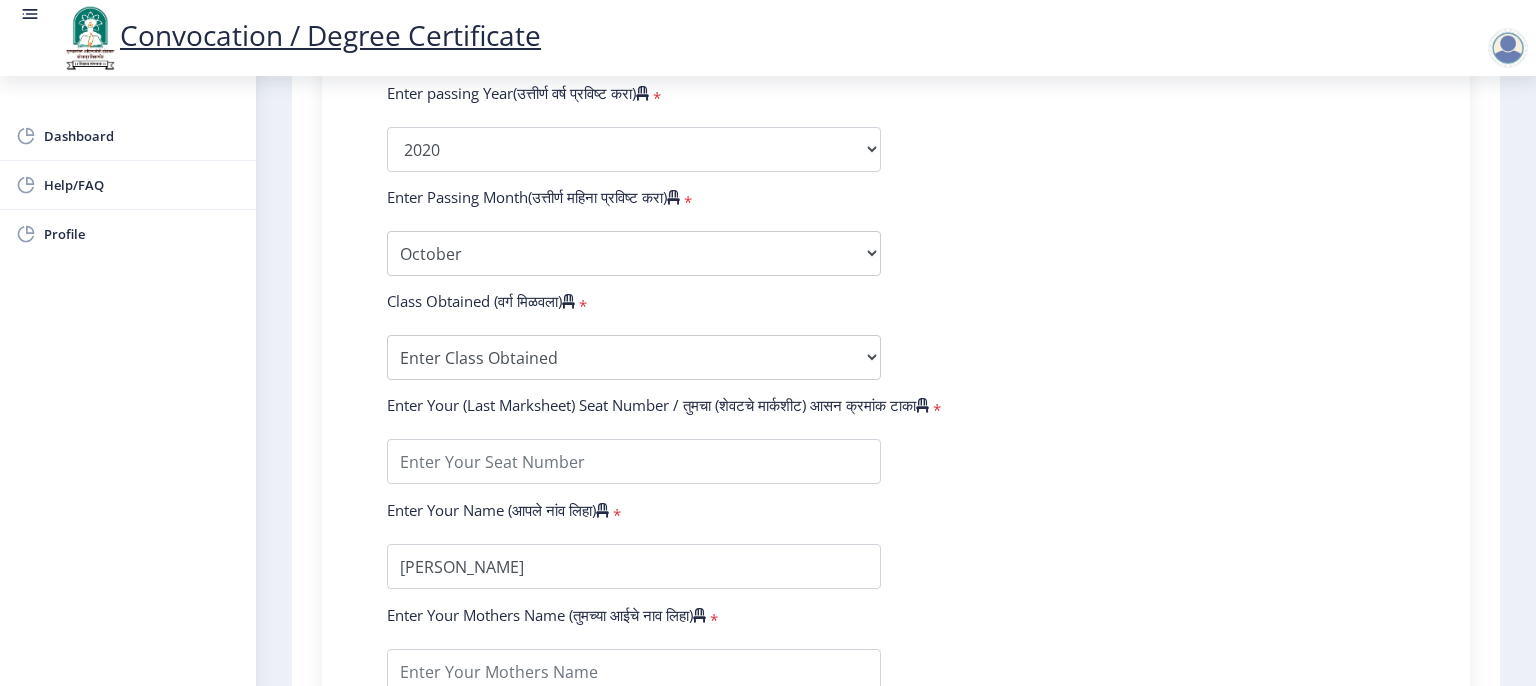 scroll, scrollTop: 1000, scrollLeft: 0, axis: vertical 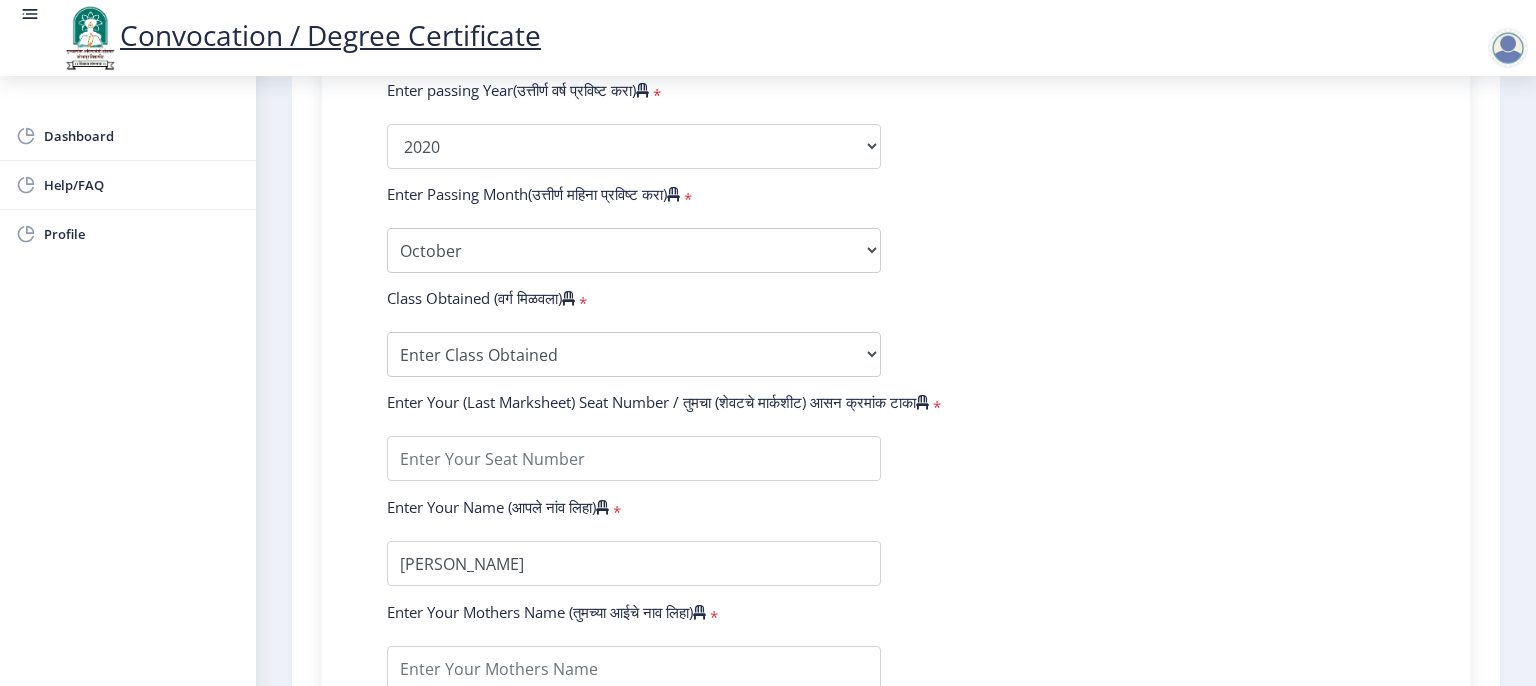 drag, startPoint x: 1137, startPoint y: 348, endPoint x: 868, endPoint y: 344, distance: 269.02972 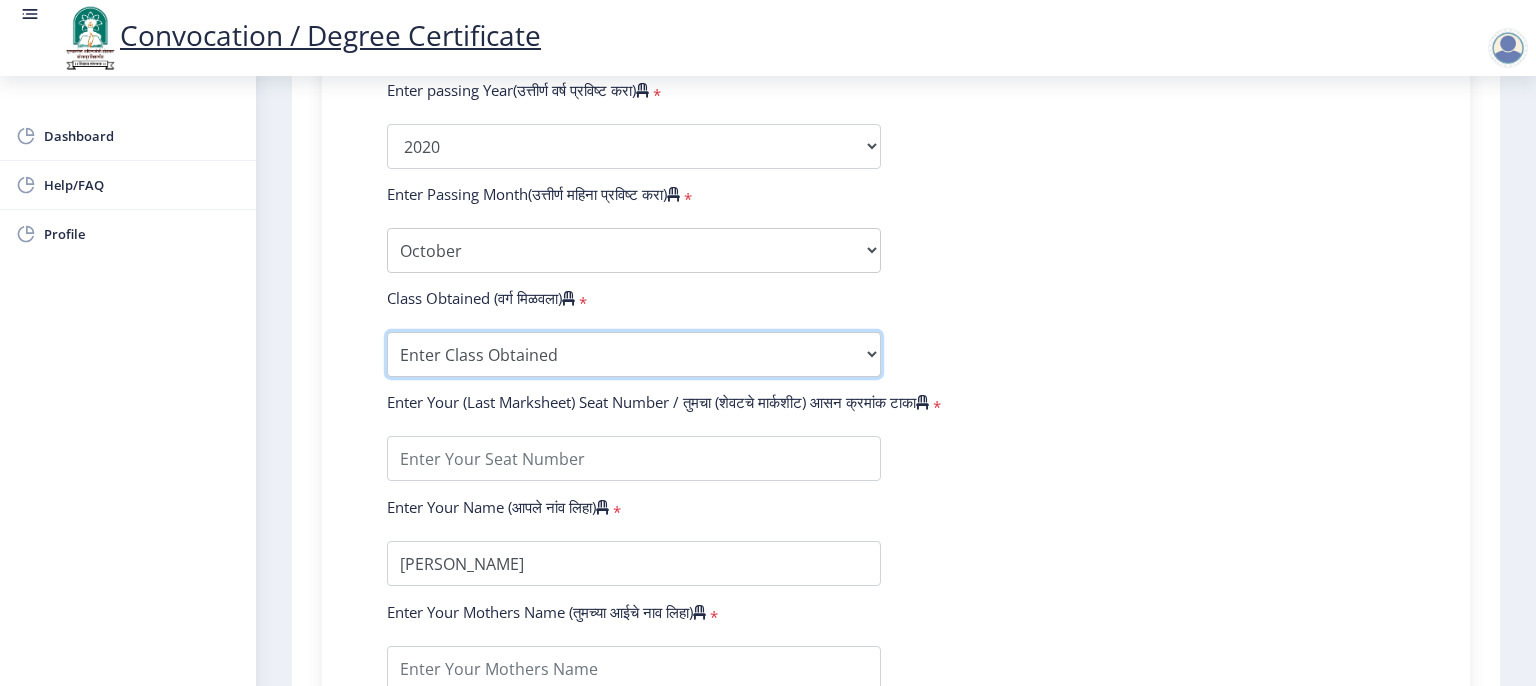 click on "Enter Class Obtained FIRST CLASS WITH DISTINCTION FIRST CLASS HIGHER SECOND CLASS SECOND CLASS PASS CLASS Grade O Grade A+ Grade A Grade B+ Grade B Grade C+ Grade C Grade D Grade E" at bounding box center [634, 354] 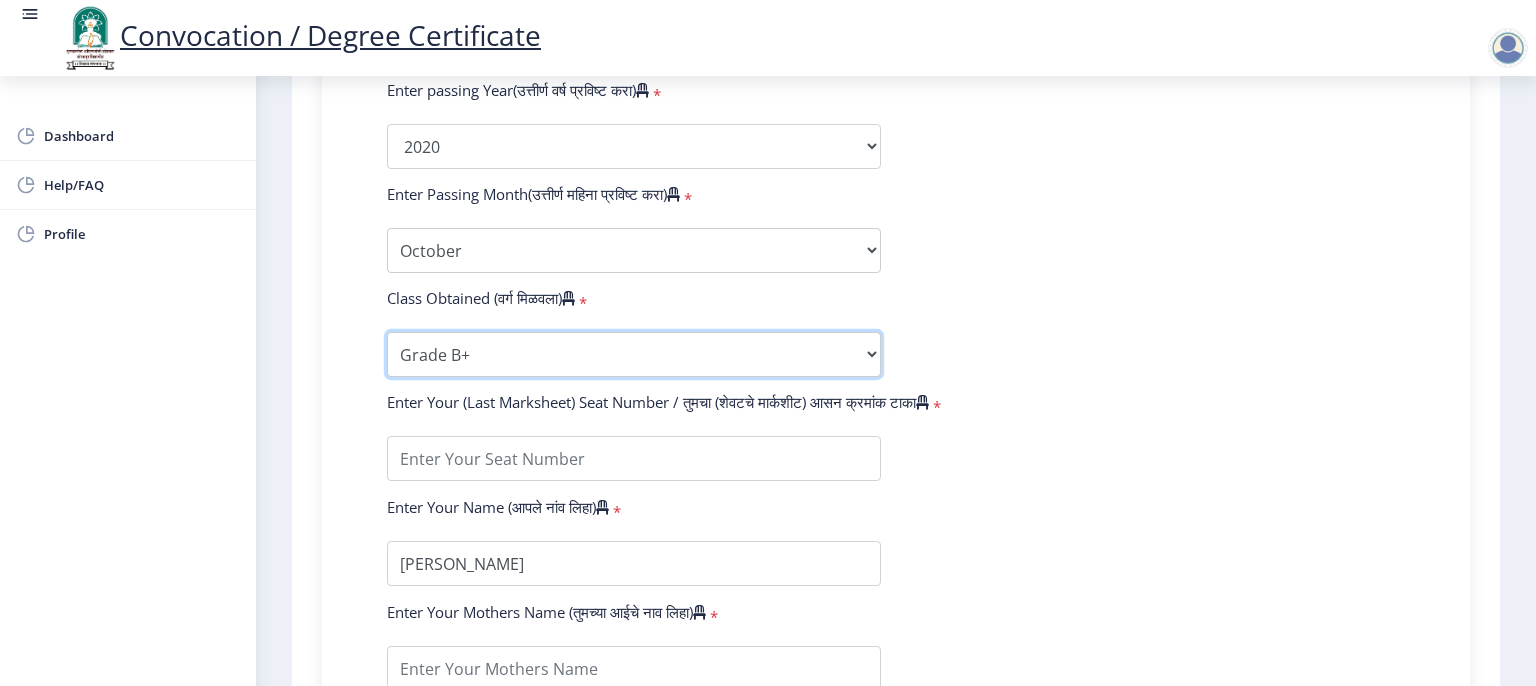 click on "Enter Class Obtained FIRST CLASS WITH DISTINCTION FIRST CLASS HIGHER SECOND CLASS SECOND CLASS PASS CLASS Grade O Grade A+ Grade A Grade B+ Grade B Grade C+ Grade C Grade D Grade E" at bounding box center [634, 354] 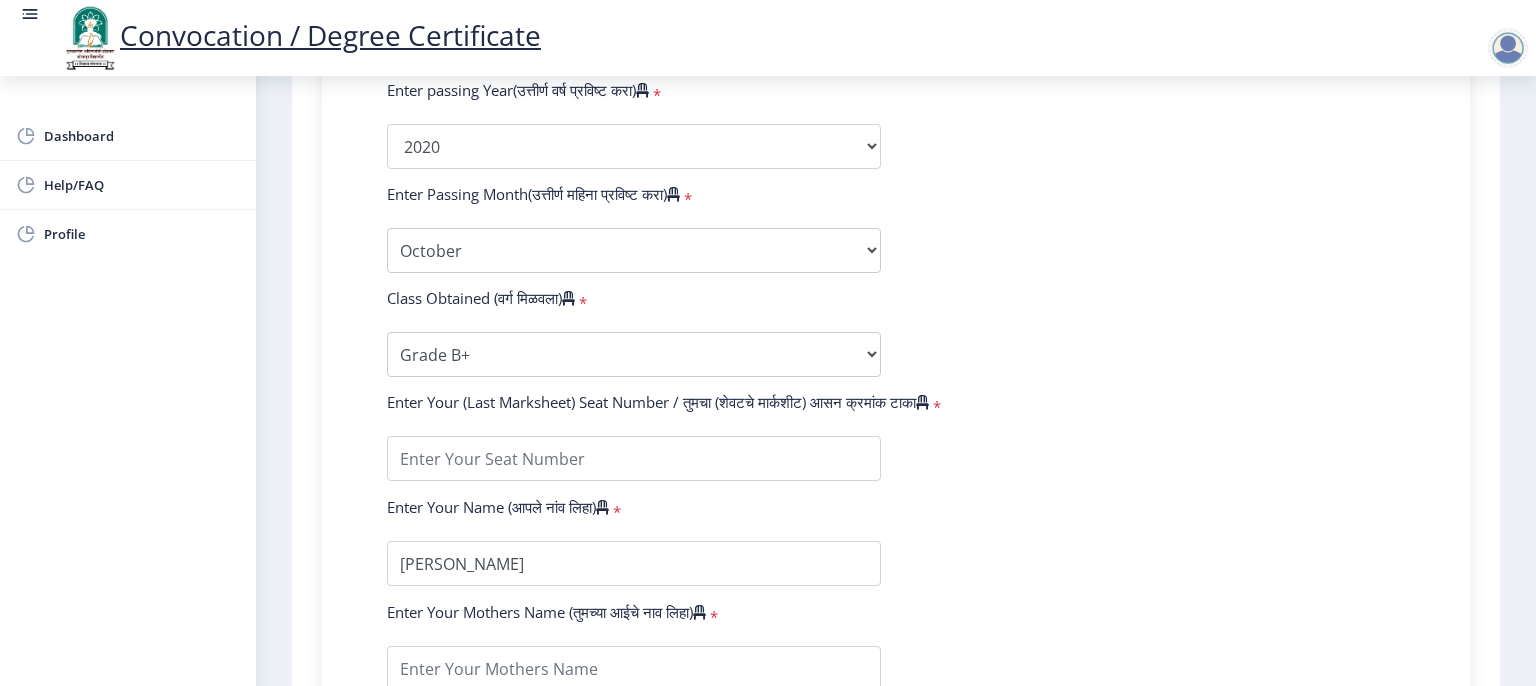 click on "Enter Your PRN Number (तुमचा पीआरएन (कायम नोंदणी क्रमांक) एंटर करा)   * Student Type (विद्यार्थी प्रकार)    * Select Student Type Regular External College Name(कॉलेजचे नाव)   * P.A.H. Solapur University,Solapur Select College Name Course Name(अभ्यासक्रमाचे नाव)   * Select Course Name Select Course Name Enter passing Year(उत्तीर्ण वर्ष प्रविष्ट करा)   *  2025   2024   2023   2022   2021   2020   2019   2018   2017   2016   2015   2014   2013   2012   2011   2010   2009   2008   2007   2006   2005   2004   2003   2002   2001   2000   1999   1998   1997   1996   1995   1994   1993   1992   1991   1990   1989   1988   1987   1986   1985   1984   1983   1982   1981   1980   1979   1978   1977   1976  Enter Passing Month(उत्तीर्ण महिना प्रविष्ट करा)   * March" 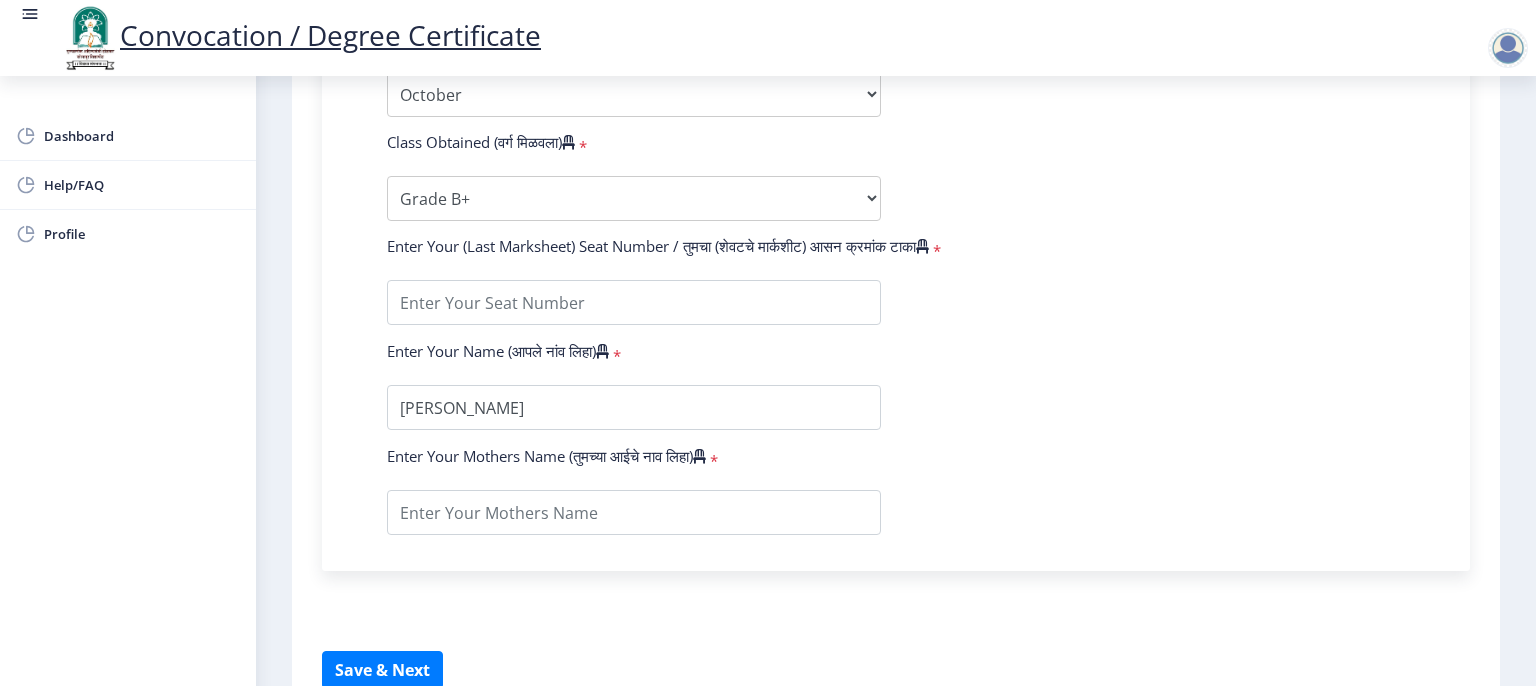 scroll, scrollTop: 1160, scrollLeft: 0, axis: vertical 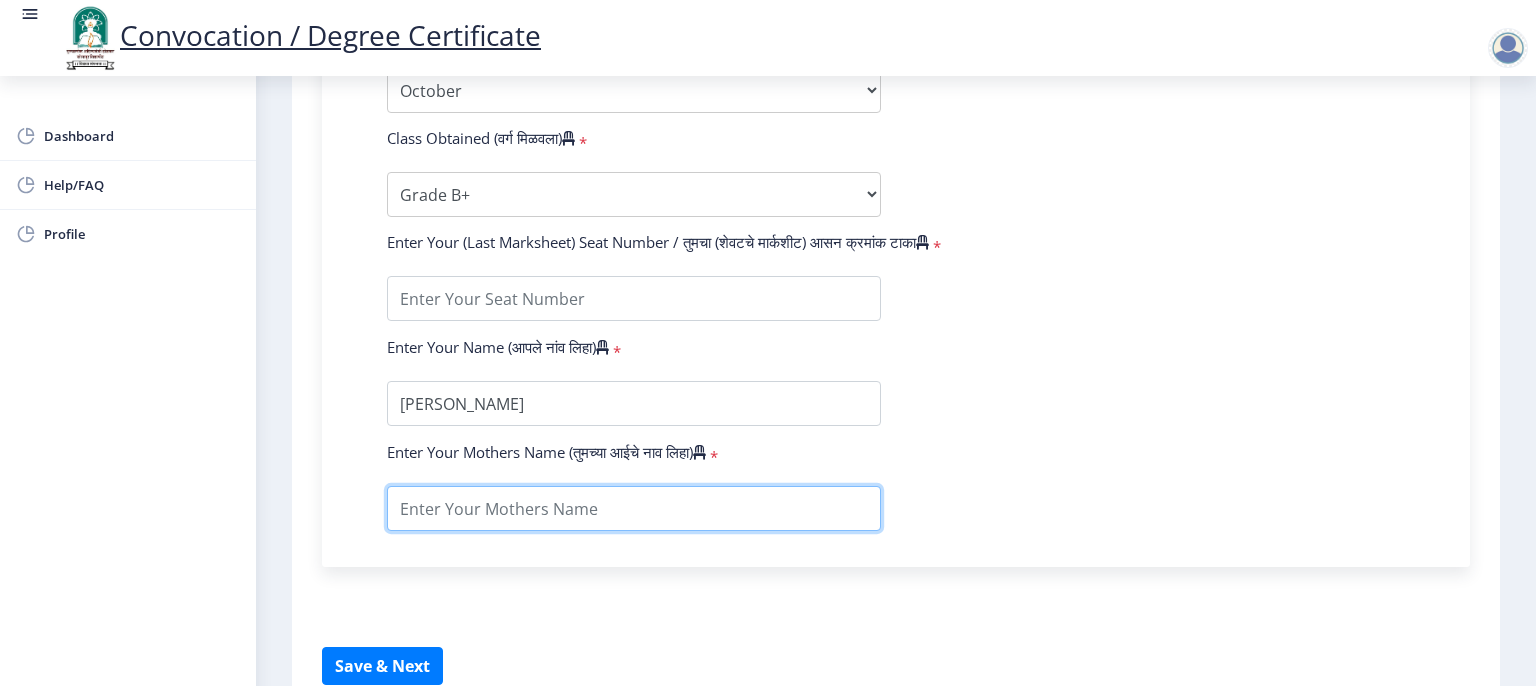 click at bounding box center (634, 508) 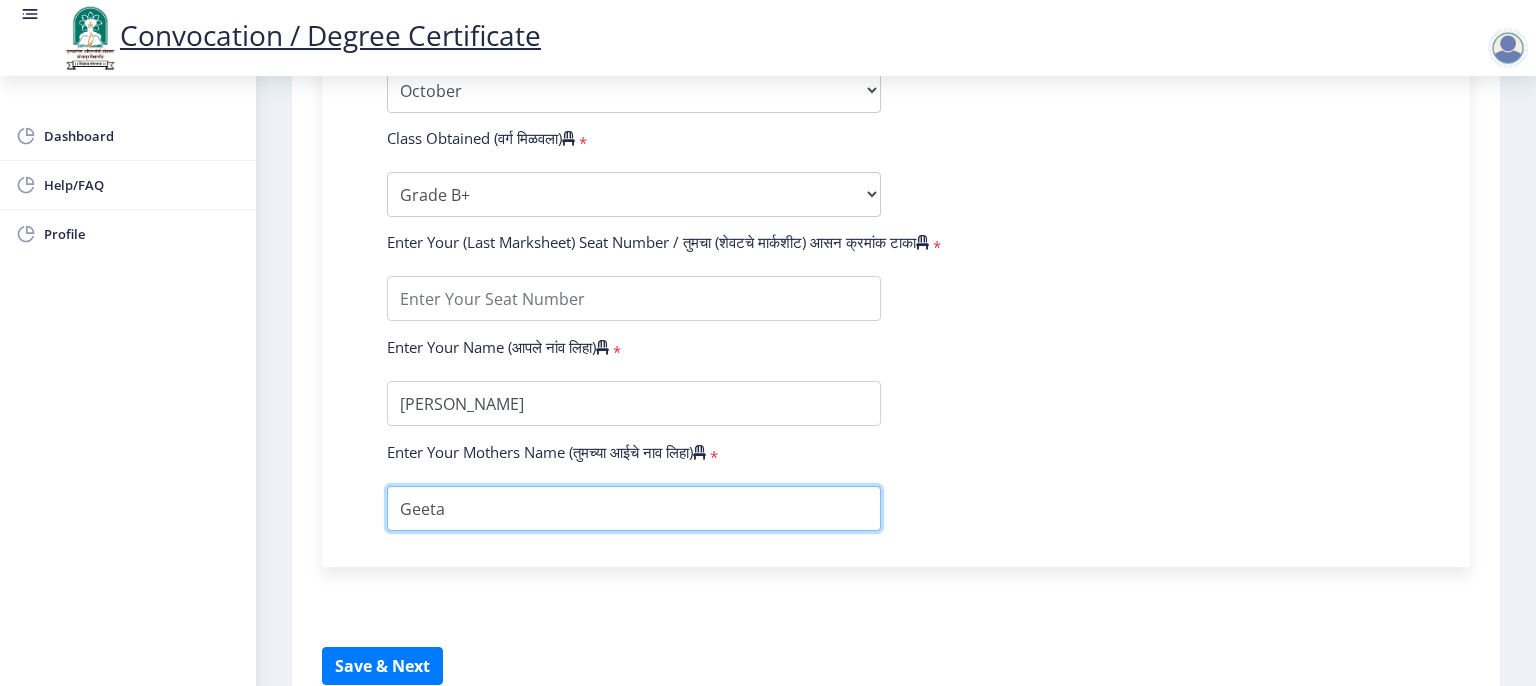 type on "Geeta" 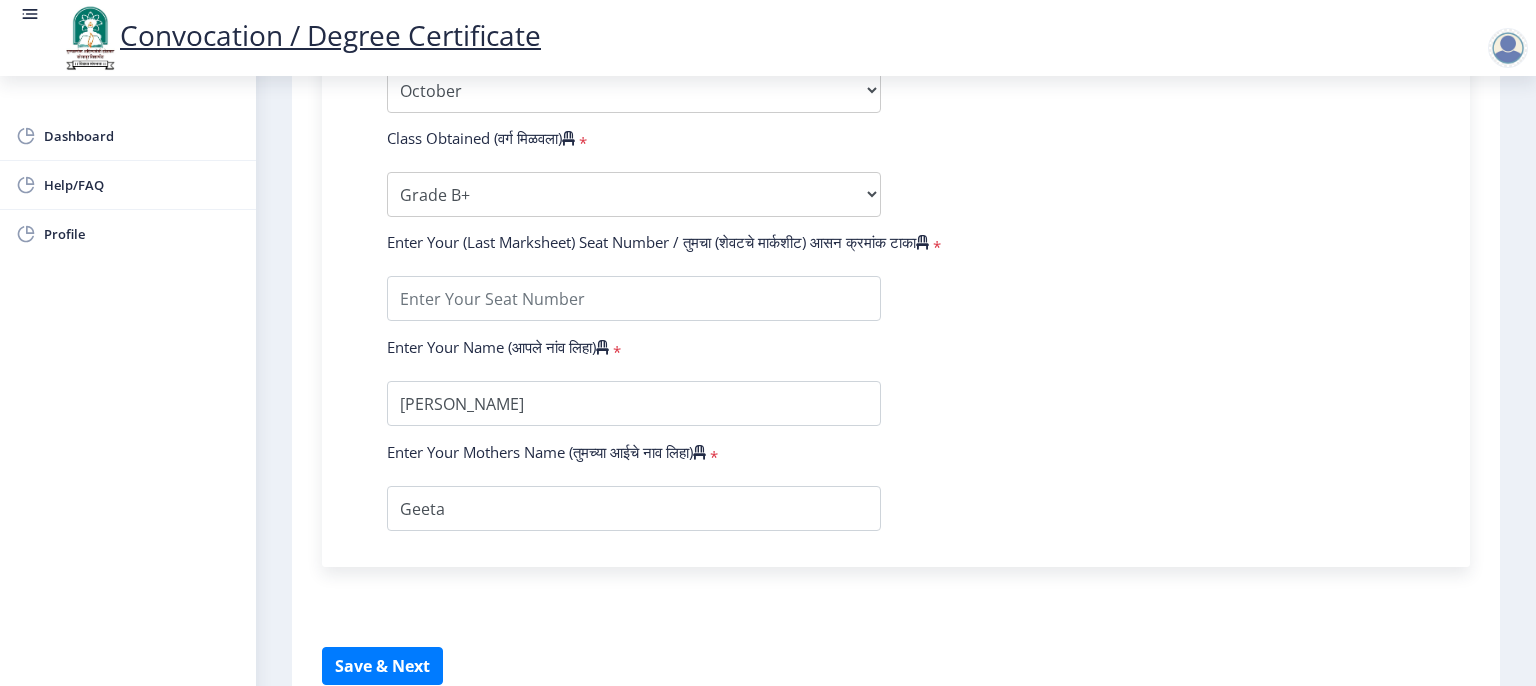click on "Enter Your PRN Number (तुमचा पीआरएन (कायम नोंदणी क्रमांक) एंटर करा)   * Student Type (विद्यार्थी प्रकार)    * Select Student Type Regular External College Name(कॉलेजचे नाव)   * P.A.H. Solapur University,Solapur Select College Name Course Name(अभ्यासक्रमाचे नाव)   * Select Course Name Select Course Name Enter passing Year(उत्तीर्ण वर्ष प्रविष्ट करा)   *  2025   2024   2023   2022   2021   2020   2019   2018   2017   2016   2015   2014   2013   2012   2011   2010   2009   2008   2007   2006   2005   2004   2003   2002   2001   2000   1999   1998   1997   1996   1995   1994   1993   1992   1991   1990   1989   1988   1987   1986   1985   1984   1983   1982   1981   1980   1979   1978   1977   1976  Enter Passing Month(उत्तीर्ण महिना प्रविष्ट करा)   * March" 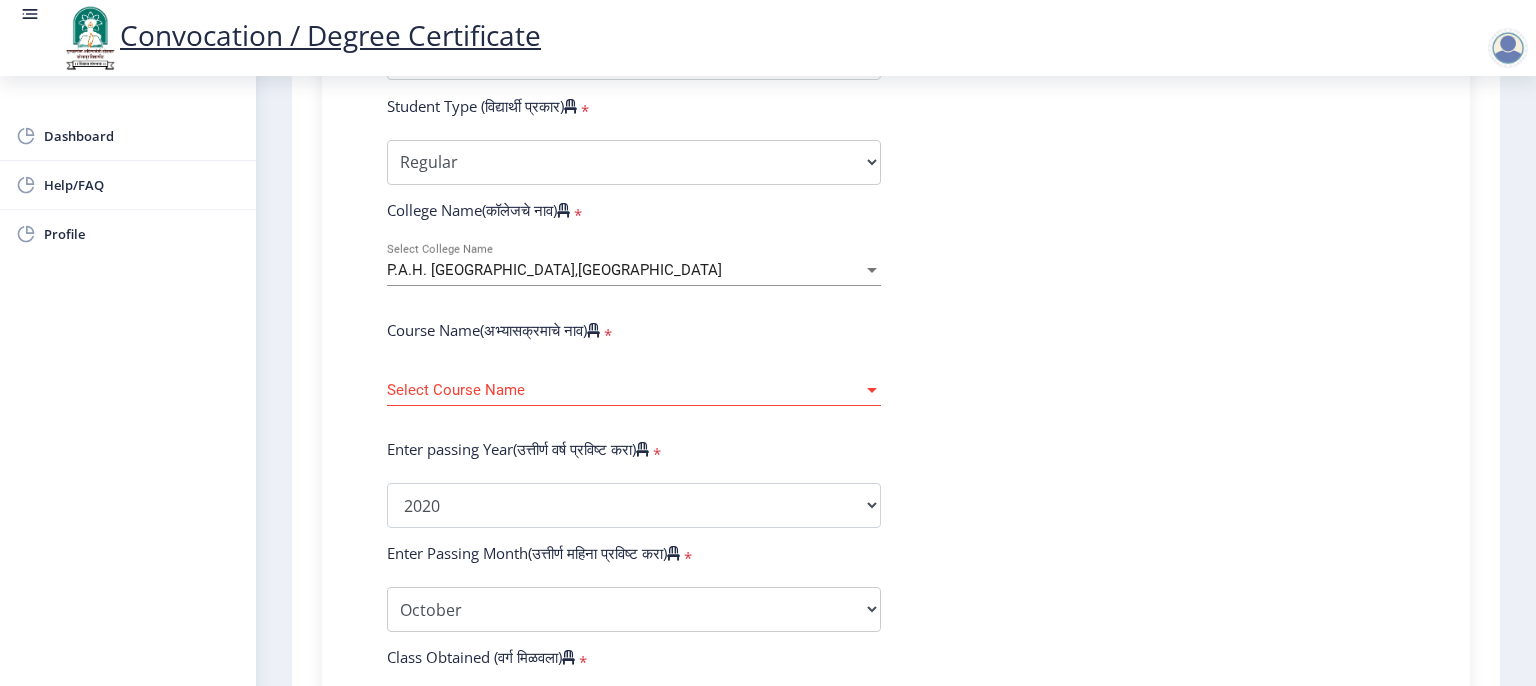 scroll, scrollTop: 640, scrollLeft: 0, axis: vertical 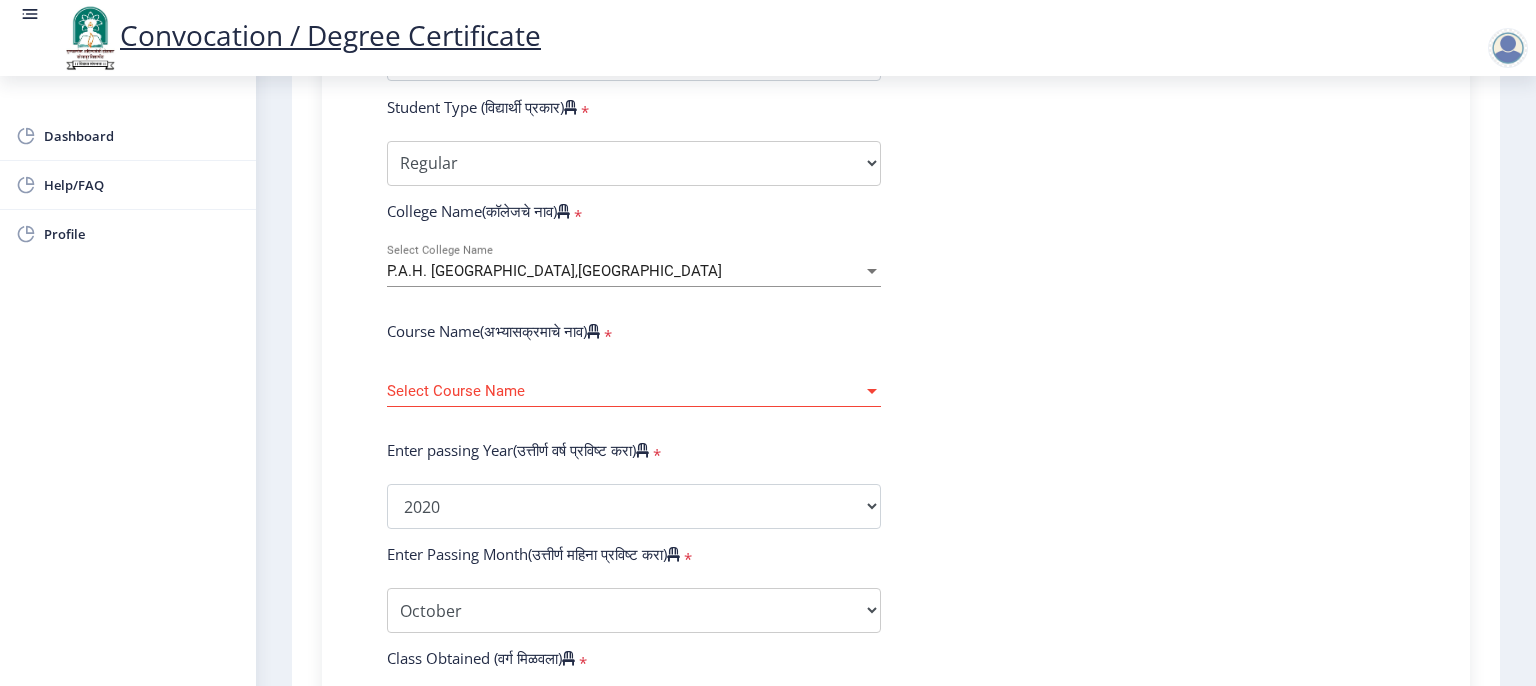 click on "Course Name(अभ्यासक्रमाचे नाव)" 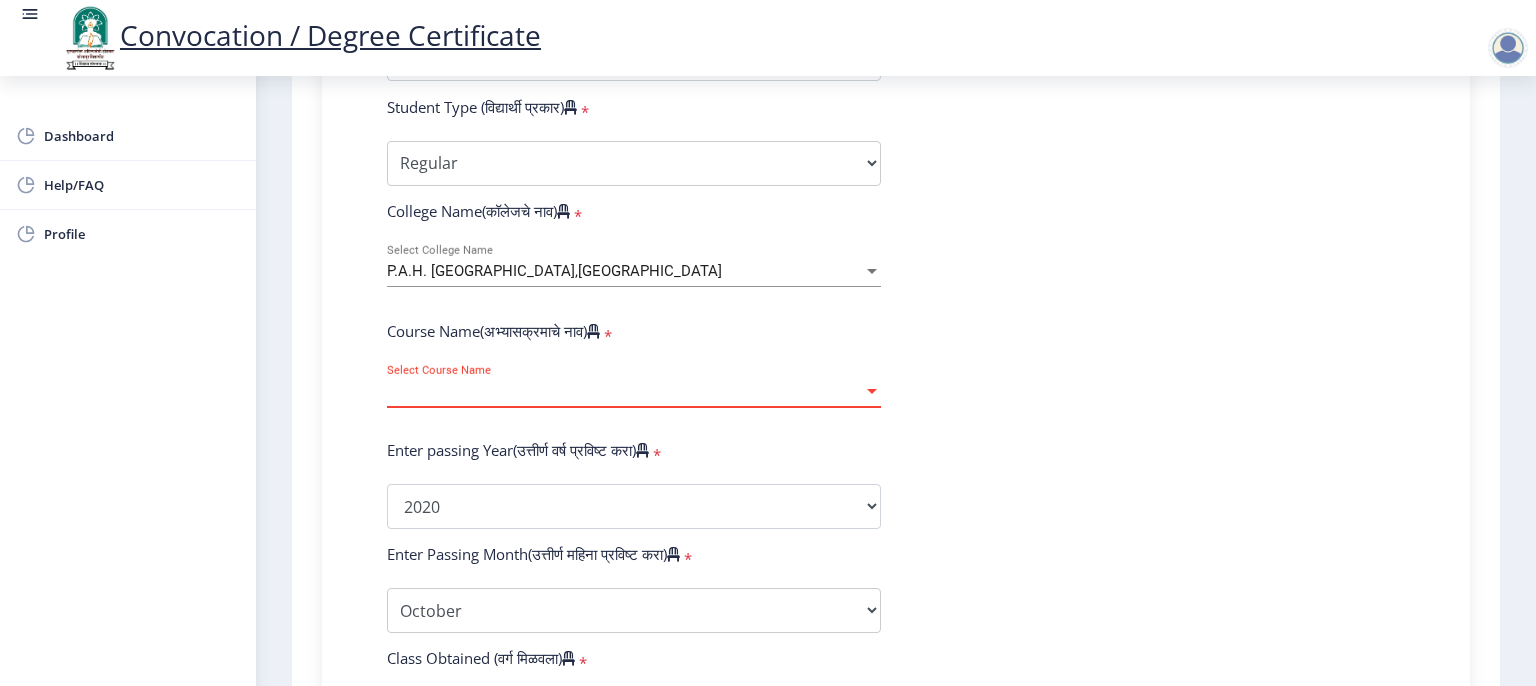 click at bounding box center [872, 391] 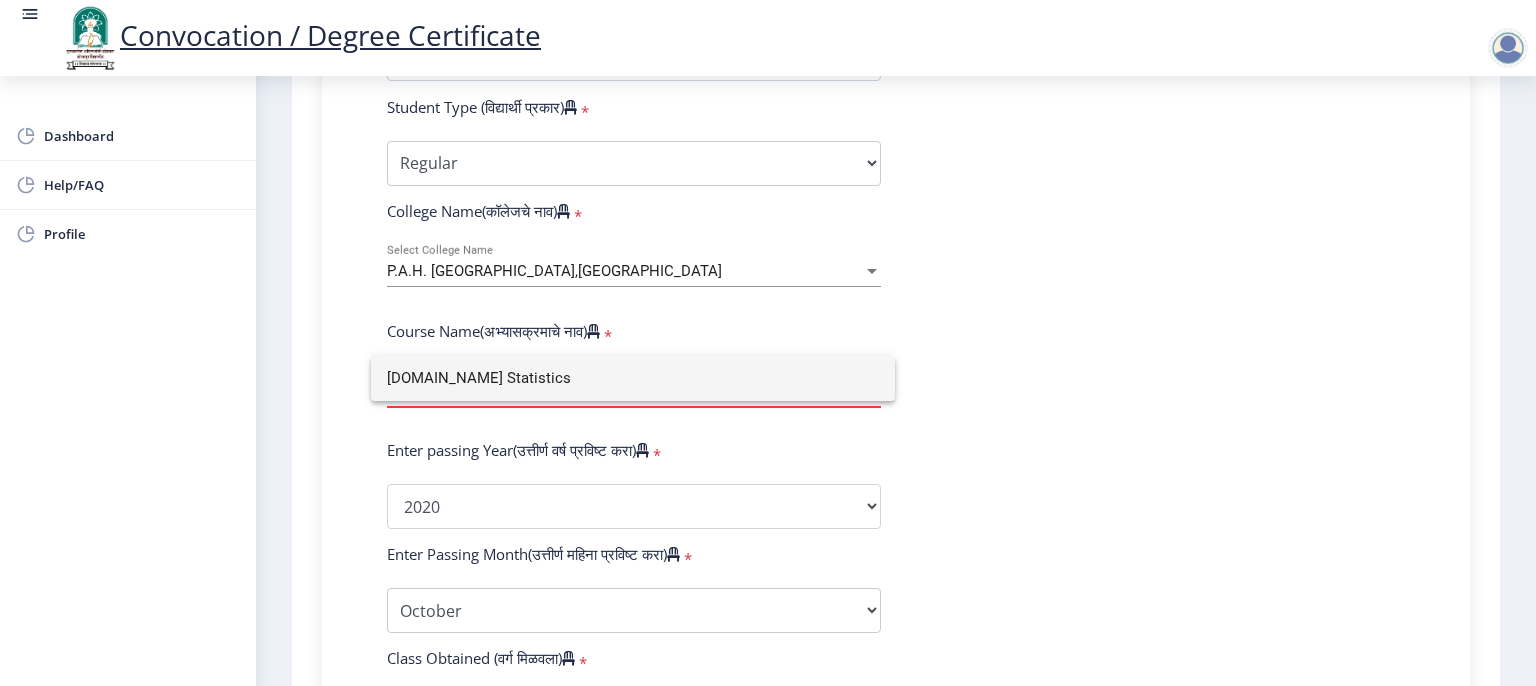 click on "M.sc Statistics" at bounding box center (633, 378) 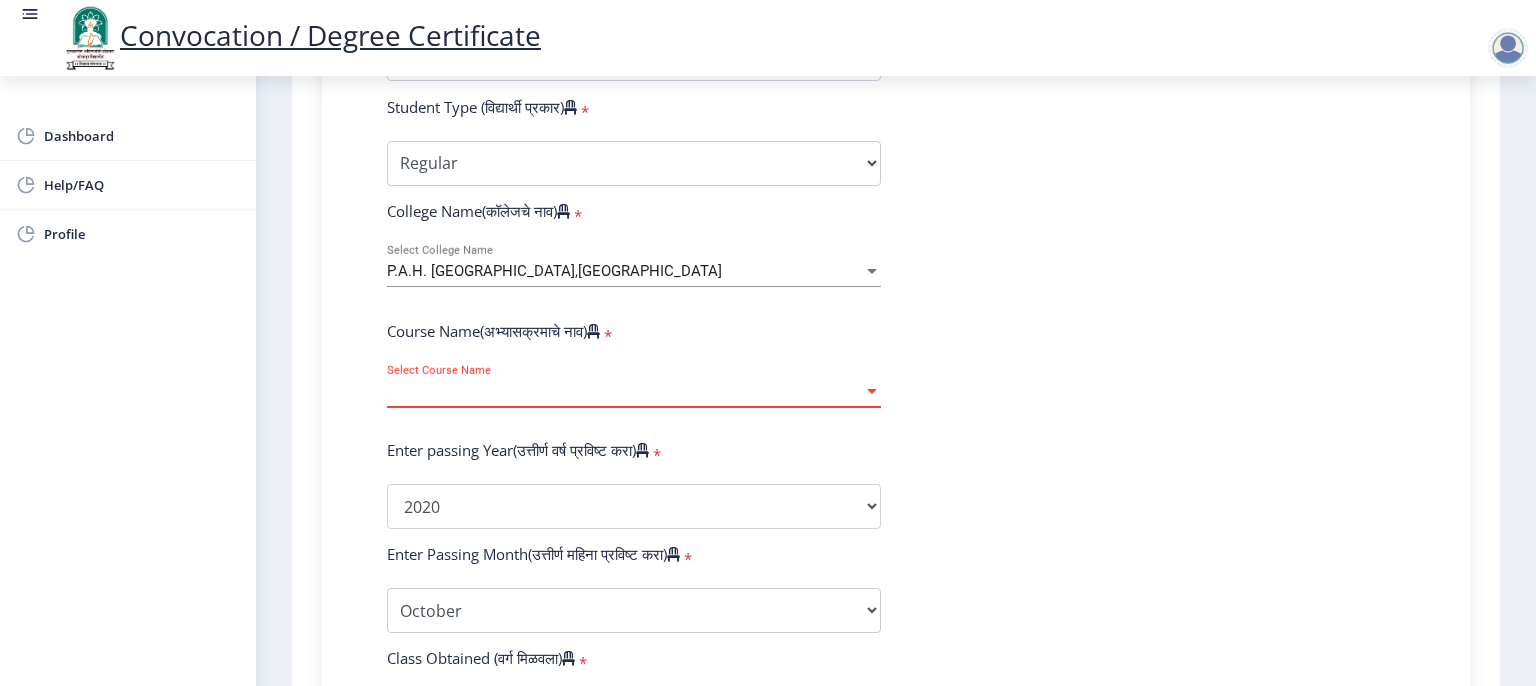 click at bounding box center [872, 391] 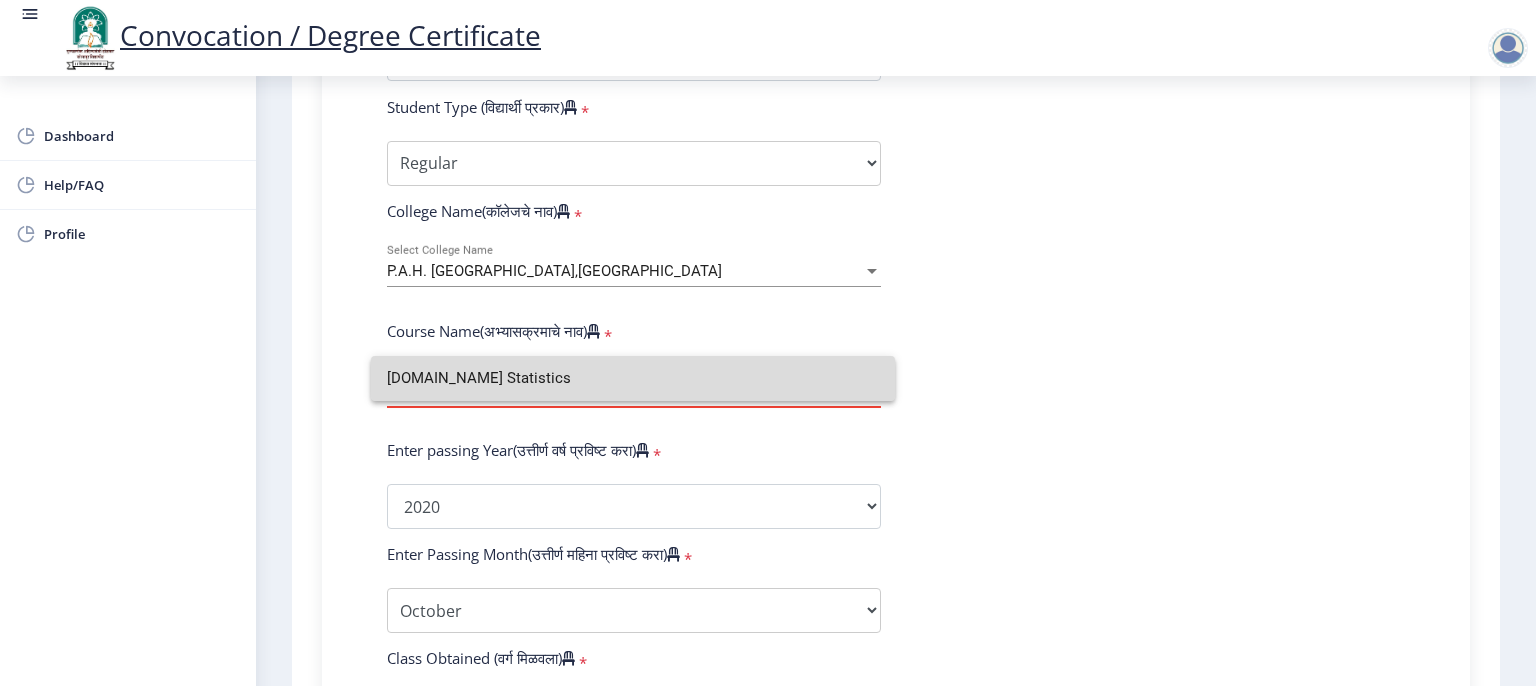 click on "M.sc Statistics" at bounding box center [633, 378] 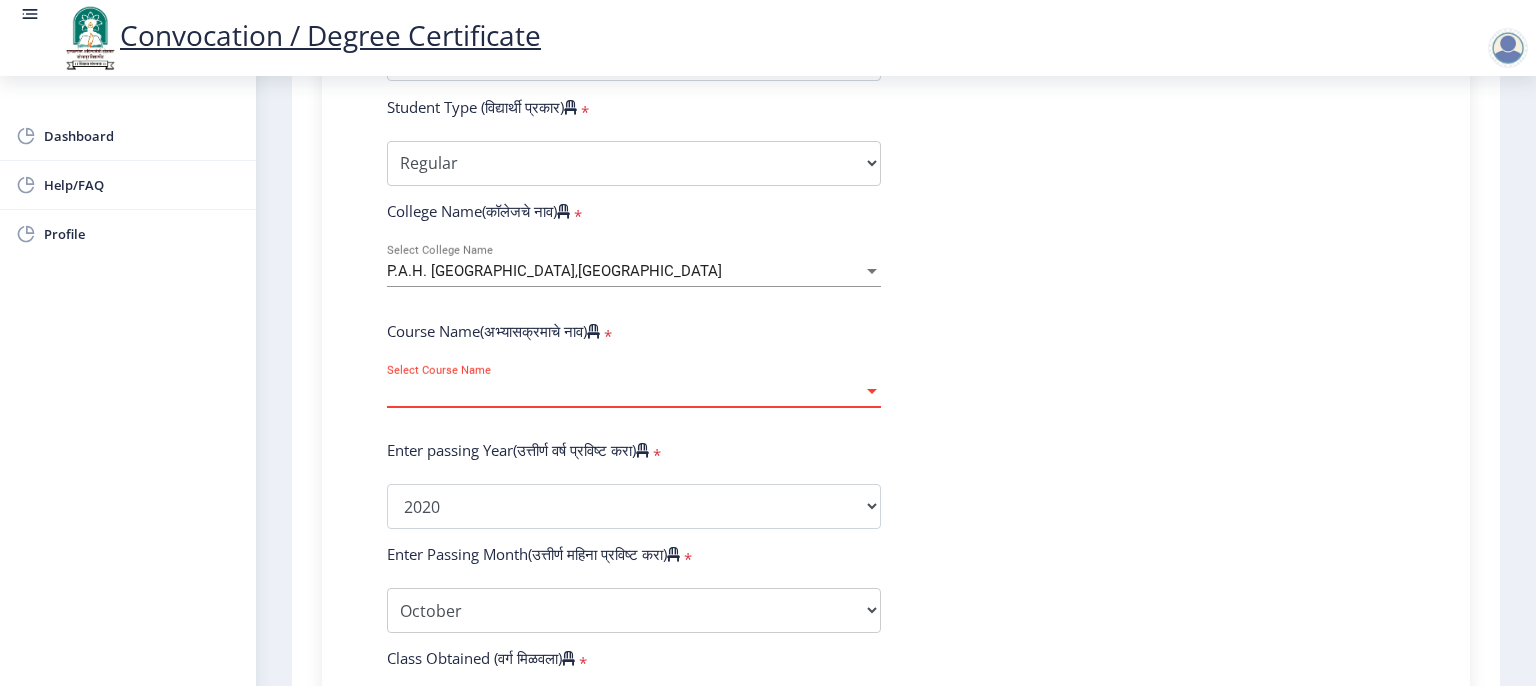 click at bounding box center (872, 391) 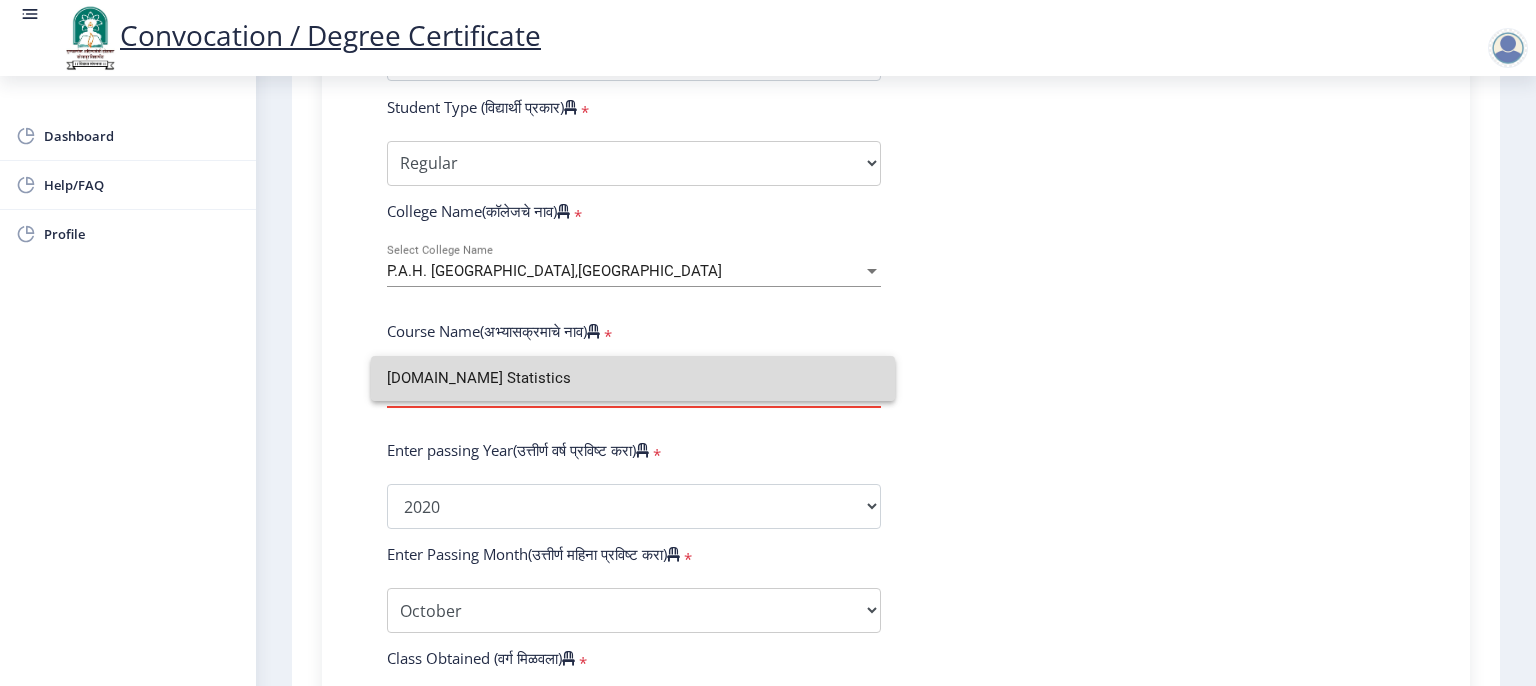 click on "M.sc Statistics" at bounding box center (633, 378) 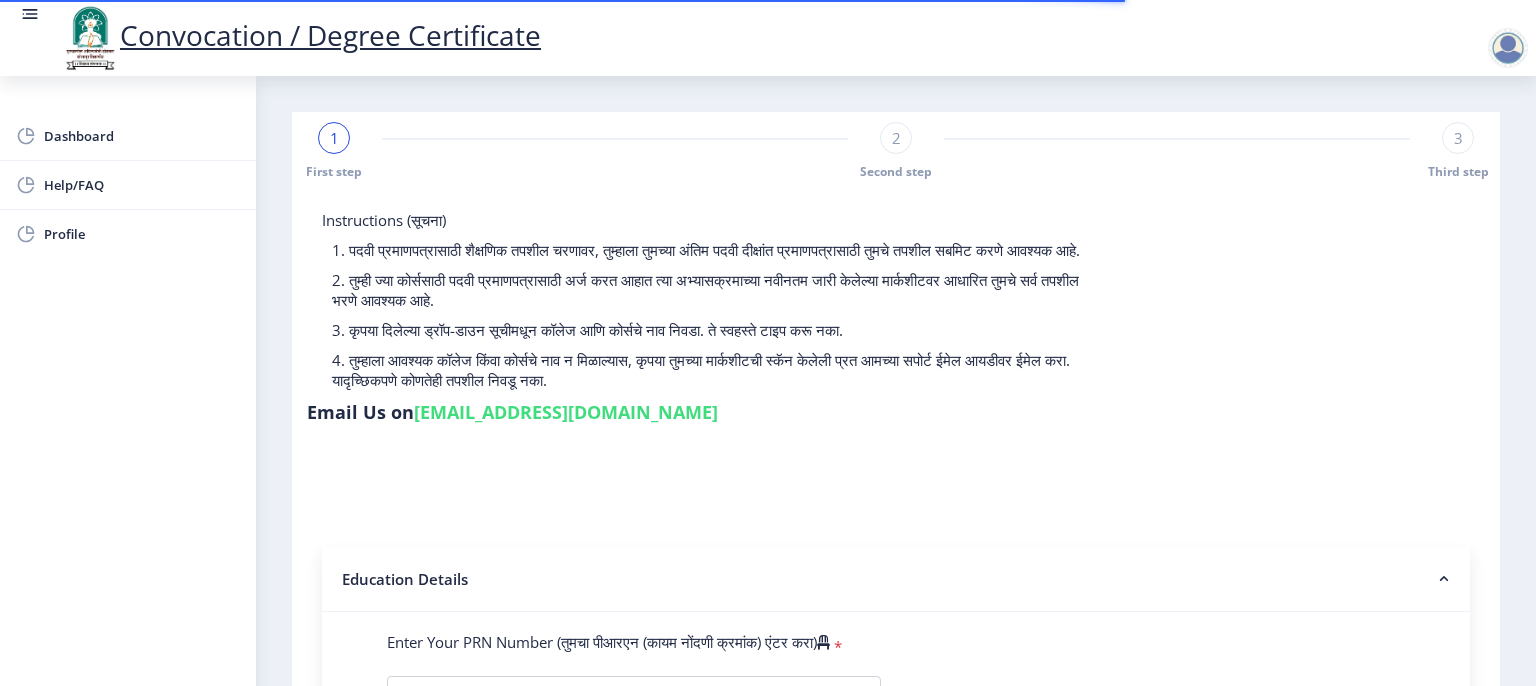 select 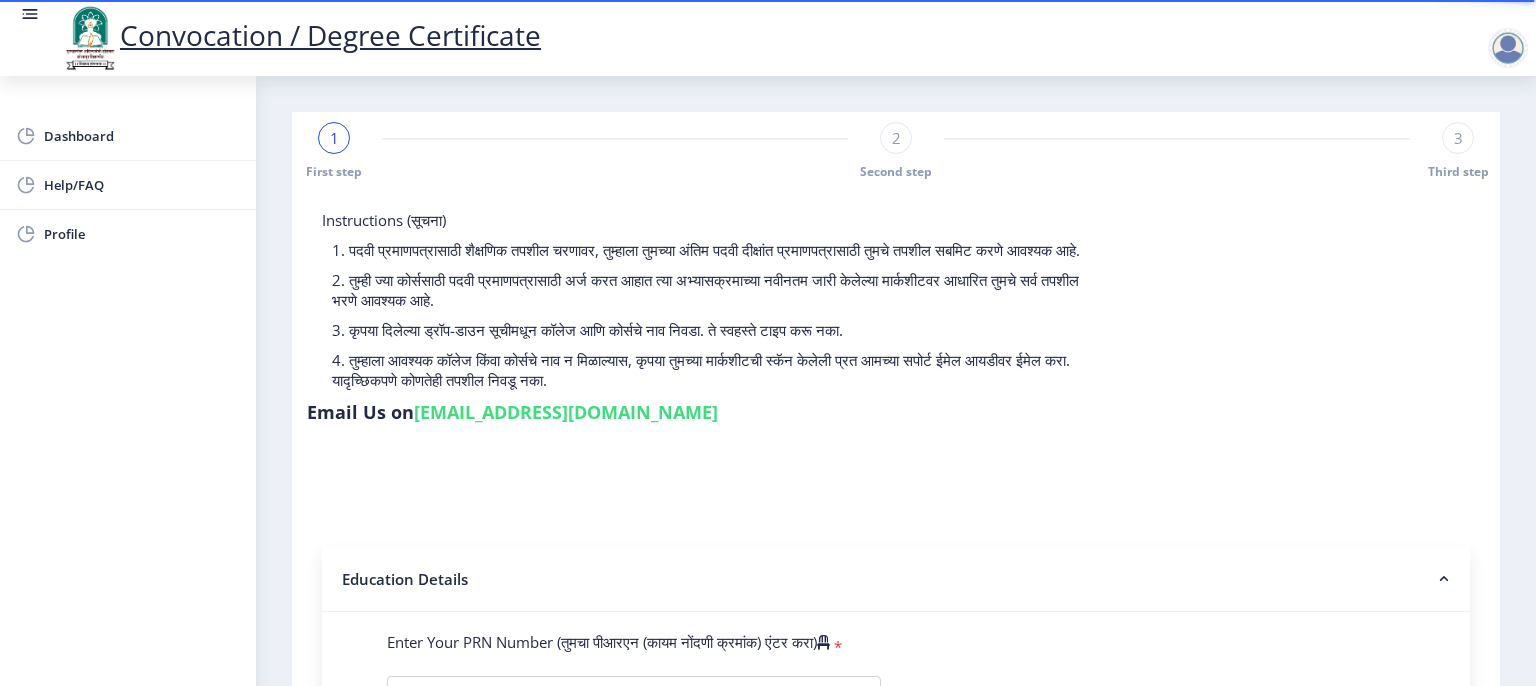 click on "Email Us on   [EMAIL_ADDRESS][DOMAIN_NAME]" 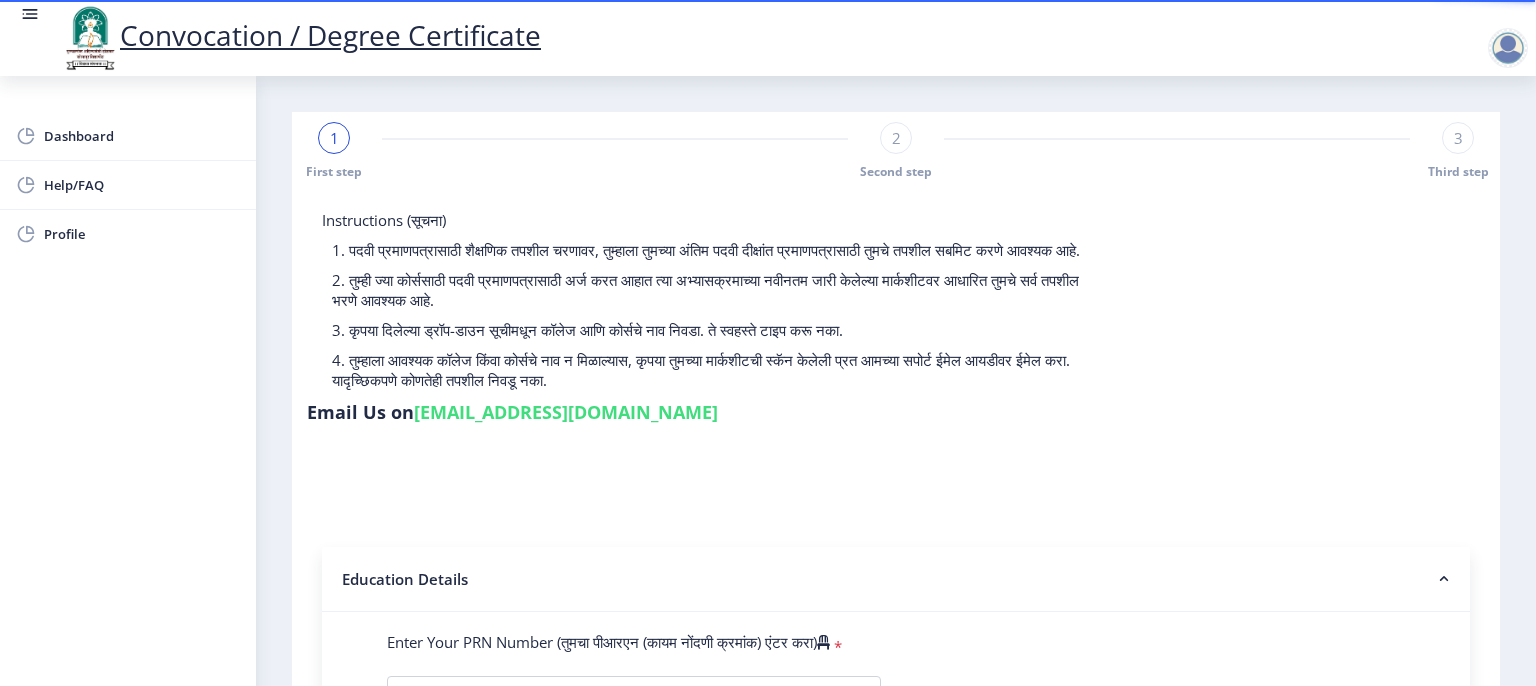 click on "Email Us on   [EMAIL_ADDRESS][DOMAIN_NAME]" 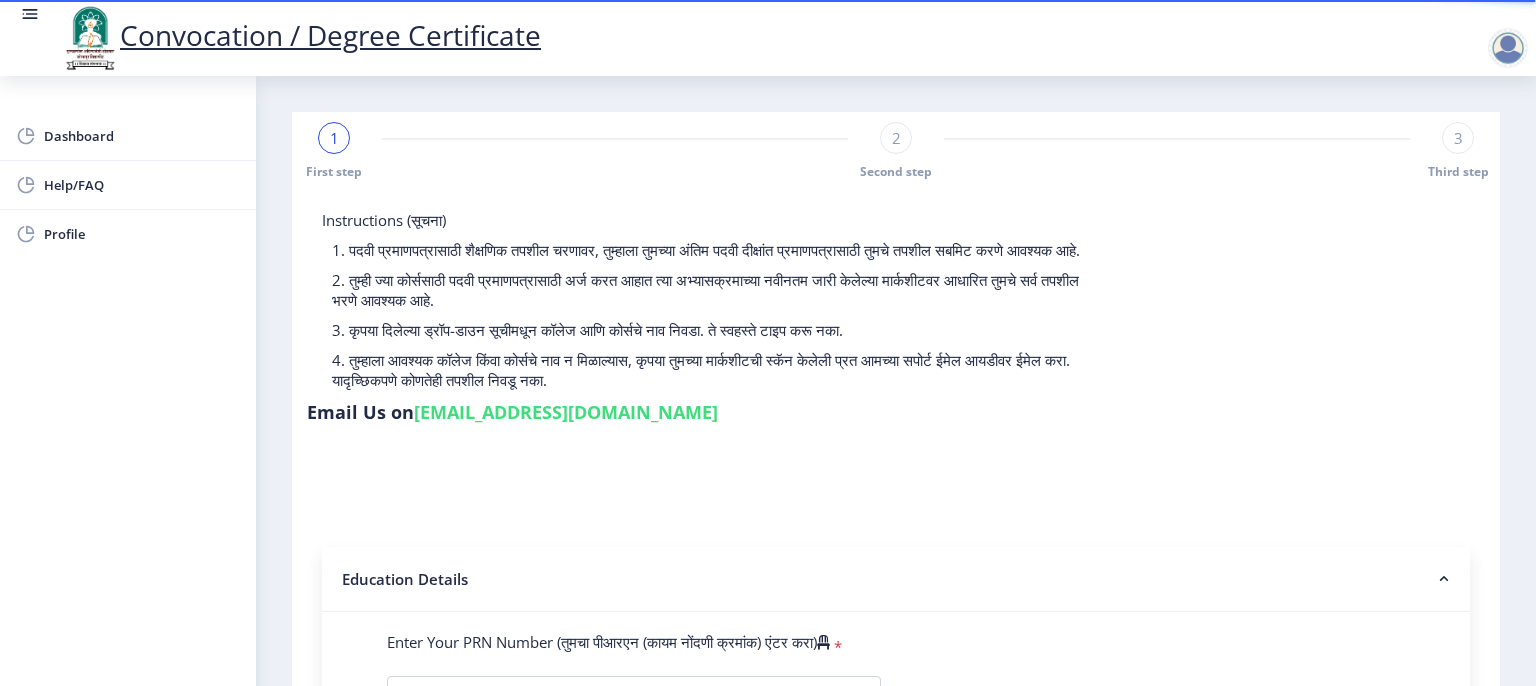 click on "Email Us on   [EMAIL_ADDRESS][DOMAIN_NAME]" 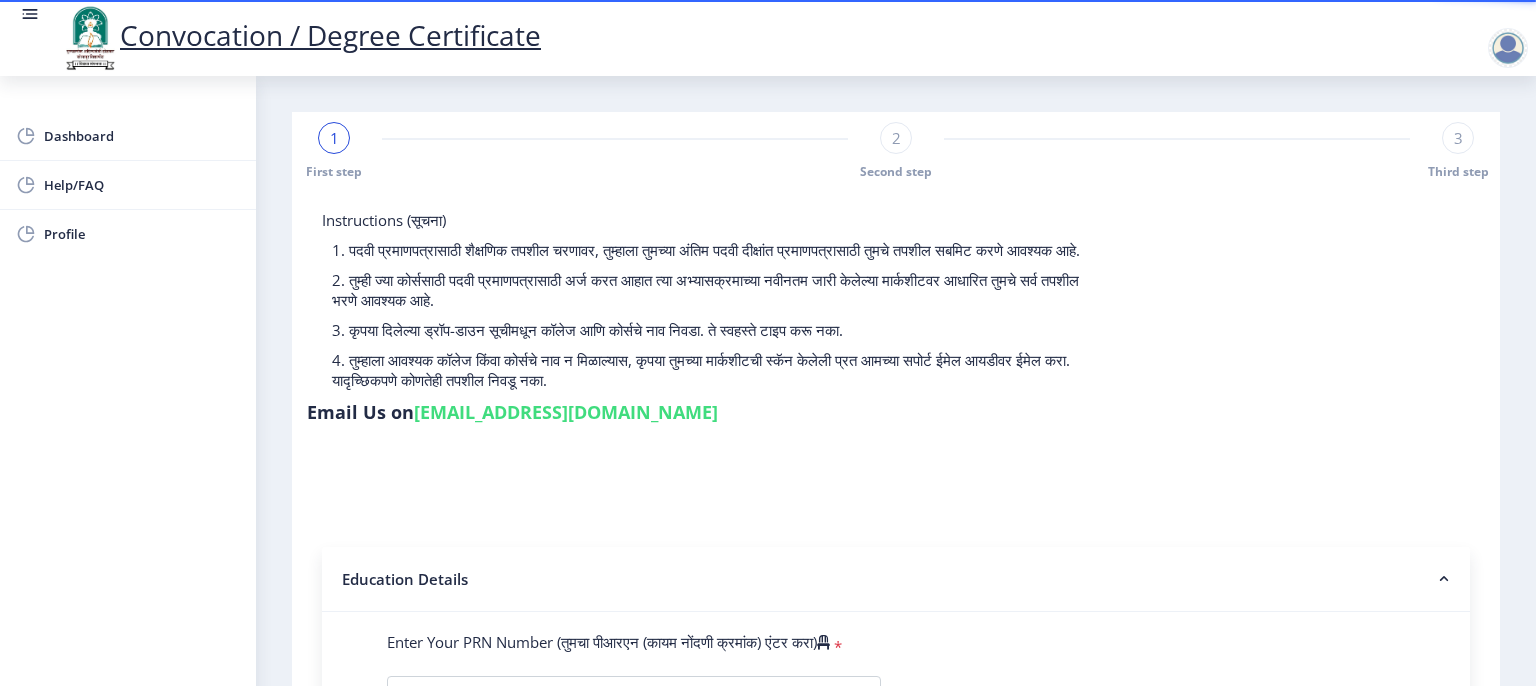 click on "Instructions (सूचना) 1. पदवी प्रमाणपत्रासाठी शैक्षणिक तपशील चरणावर, तुम्हाला तुमच्या अंतिम पदवी दीक्षांत प्रमाणपत्रासाठी तुमचे तपशील सबमिट करणे आवश्यक आहे.   2. तुम्ही ज्या कोर्ससाठी पदवी प्रमाणपत्रासाठी अर्ज करत आहात त्या अभ्यासक्रमाच्या नवीनतम जारी केलेल्या मार्कशीटवर आधारित तुमचे सर्व तपशील भरणे आवश्यक आहे.  Email Us on   [EMAIL_ADDRESS][DOMAIN_NAME] Education Details   Enter Your PRN Number (तुमचा पीआरएन (कायम नोंदणी क्रमांक) एंटर करा)   * * Regular * *" 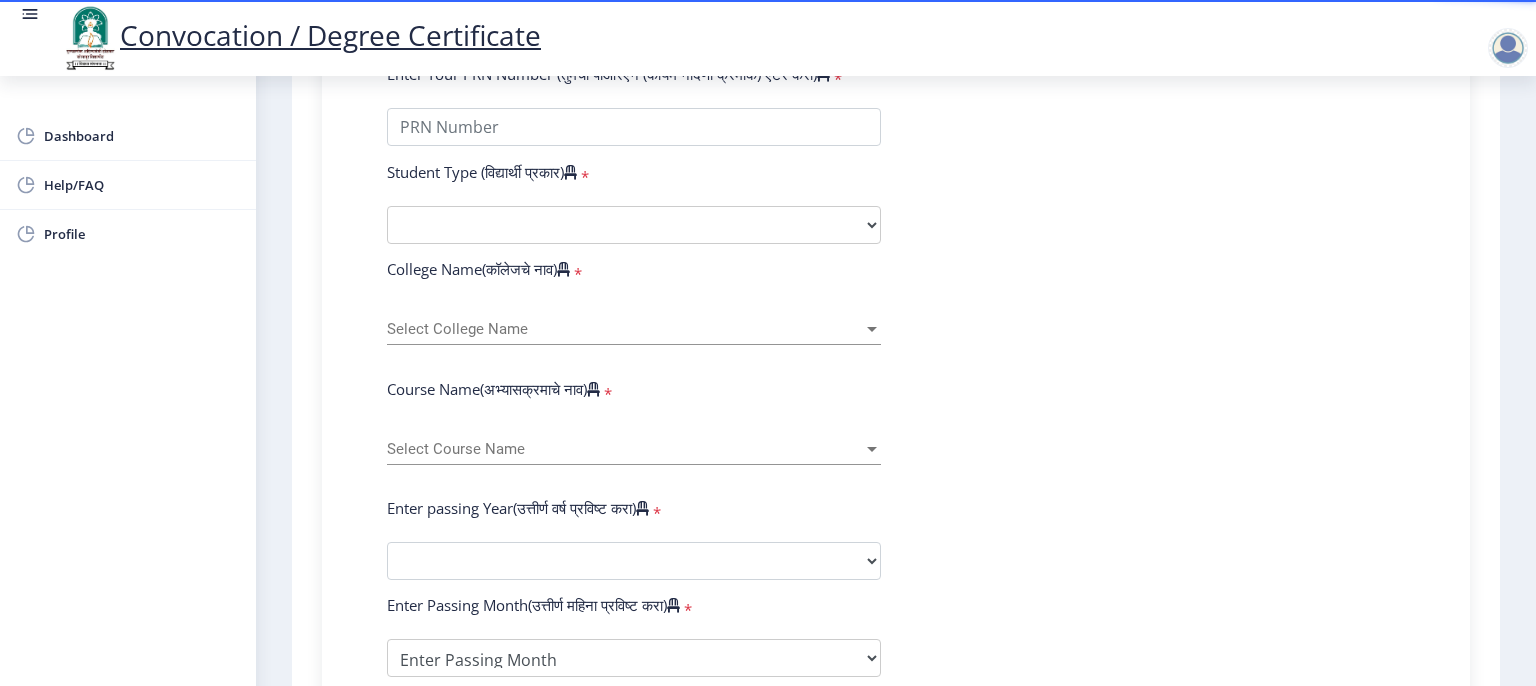 scroll, scrollTop: 640, scrollLeft: 0, axis: vertical 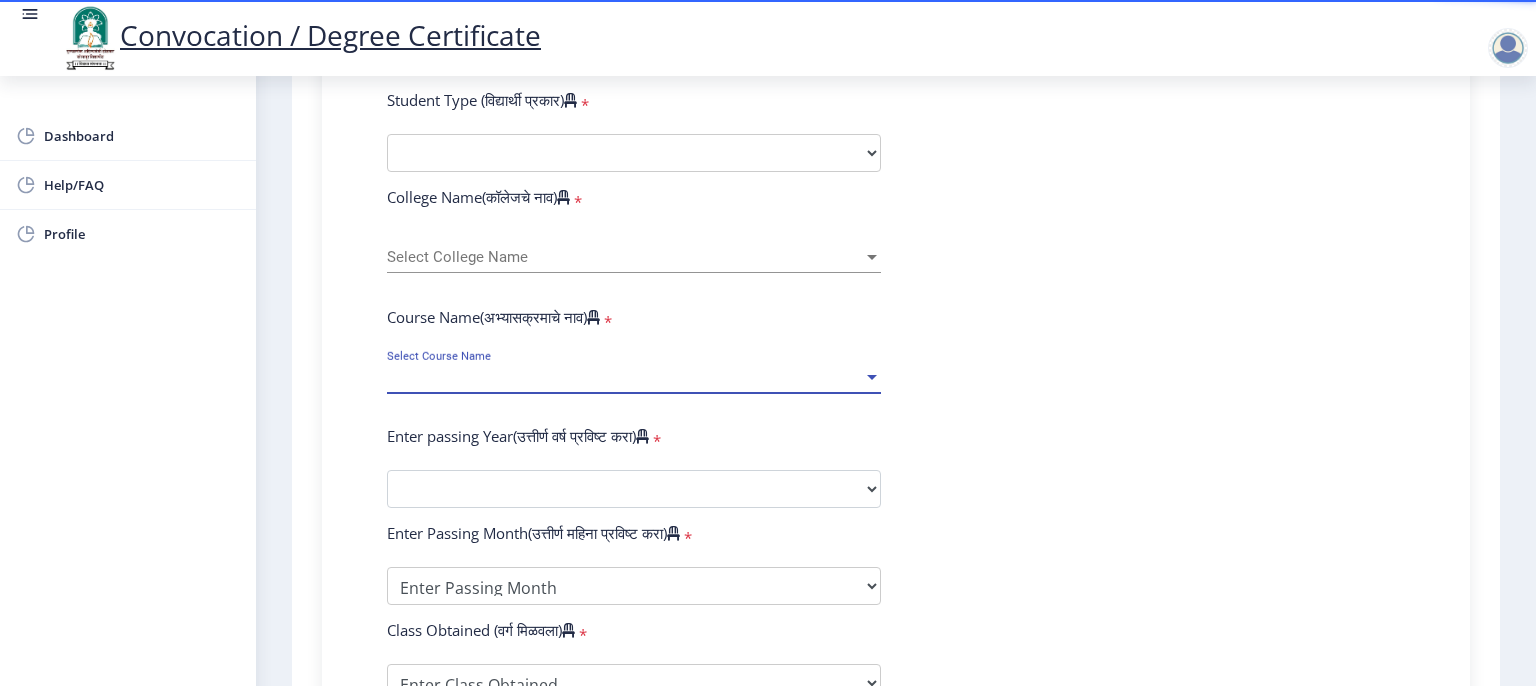 click at bounding box center (872, 377) 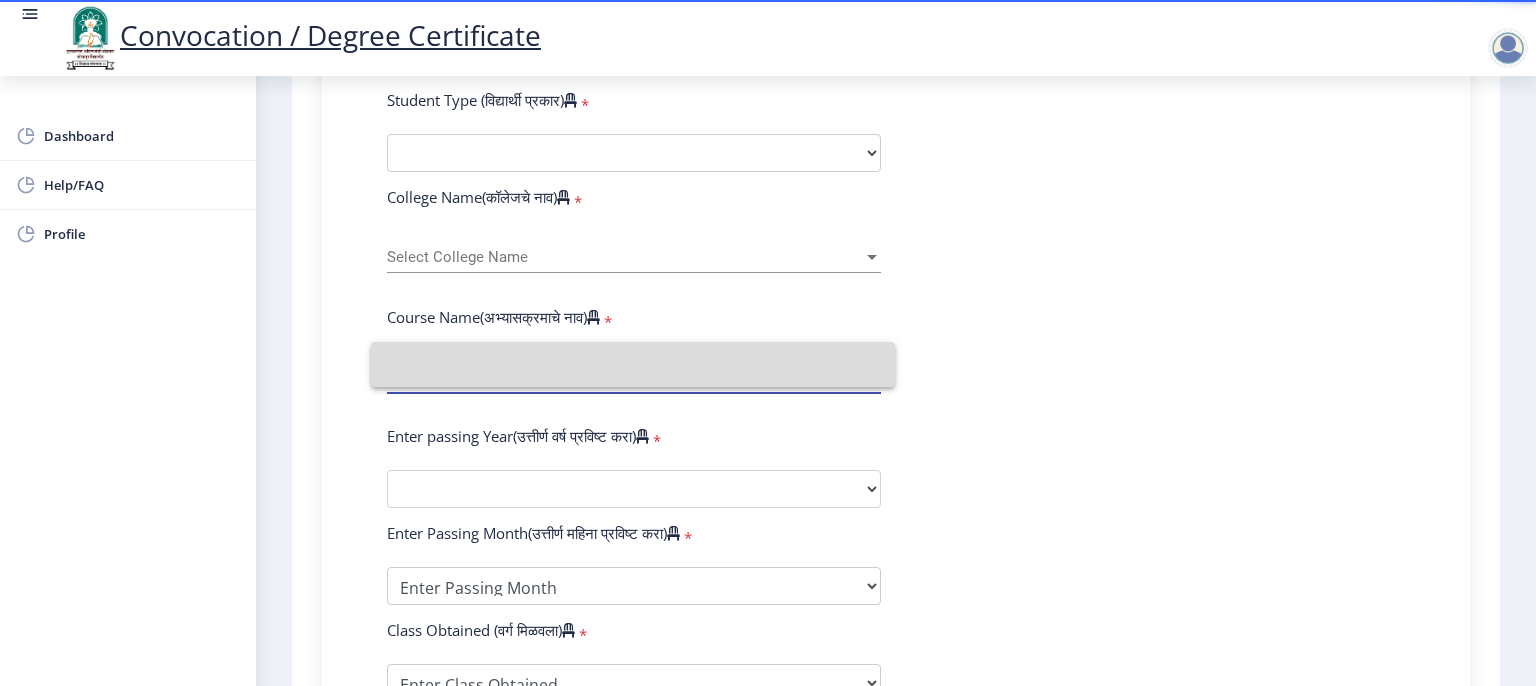 click at bounding box center [633, 364] 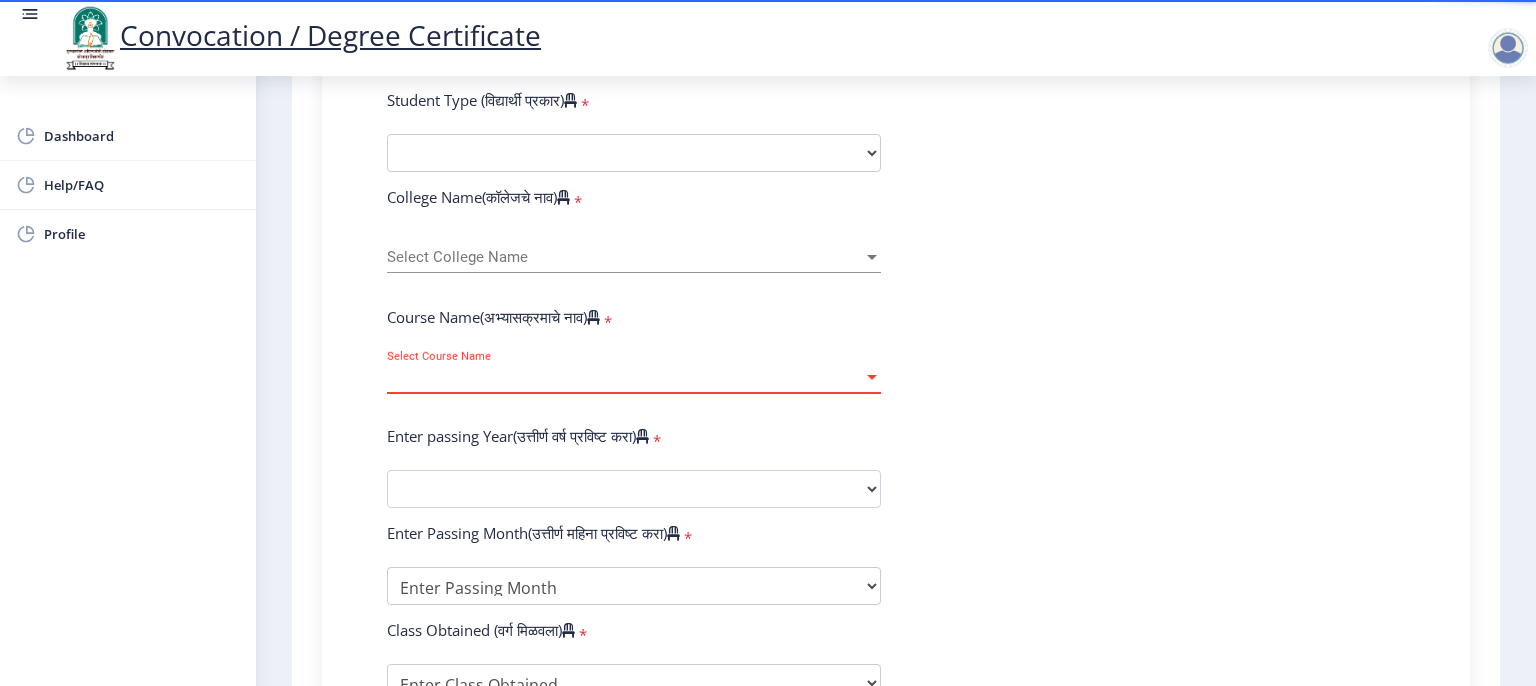 click at bounding box center (872, 377) 